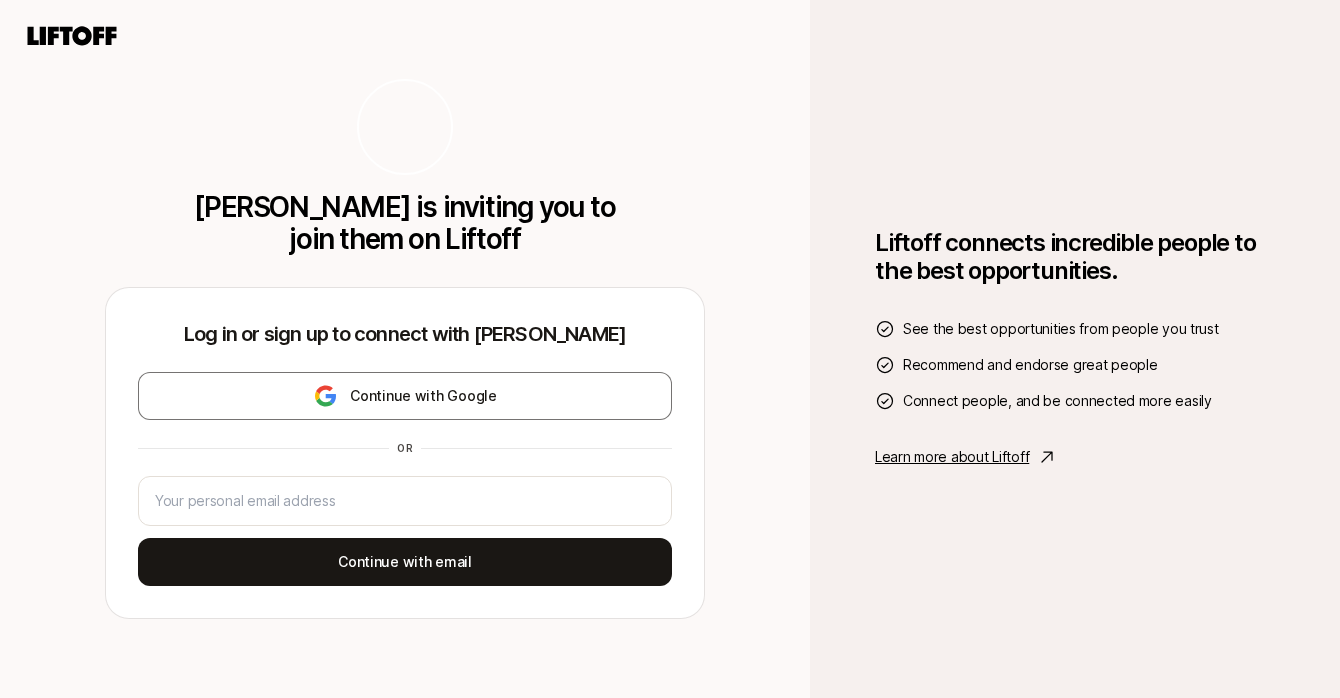 scroll, scrollTop: 0, scrollLeft: 0, axis: both 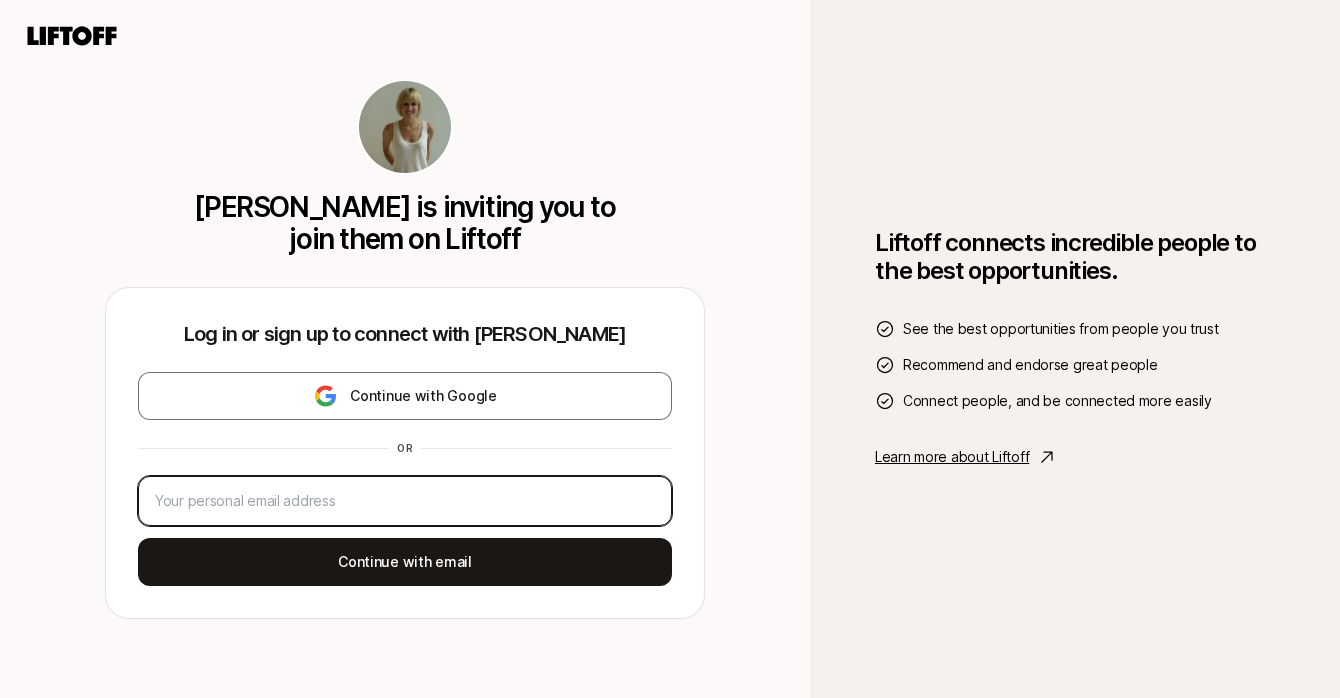 click at bounding box center [405, 501] 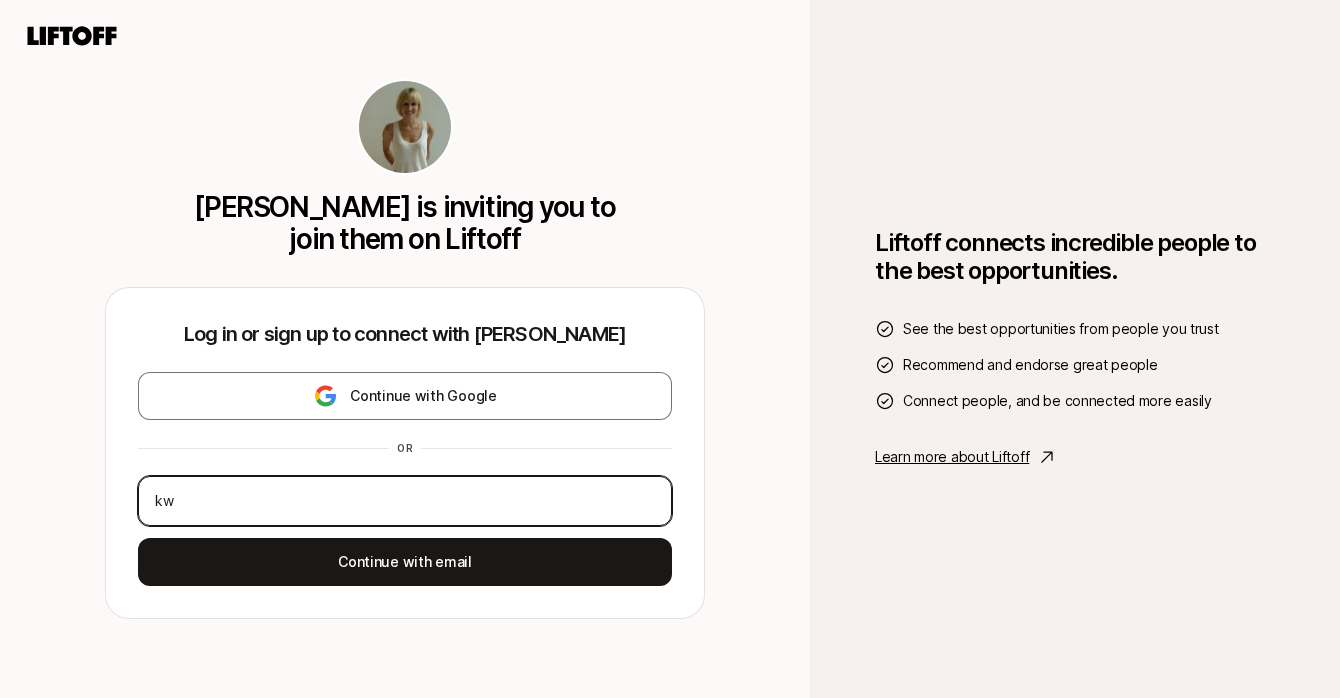 type on "k" 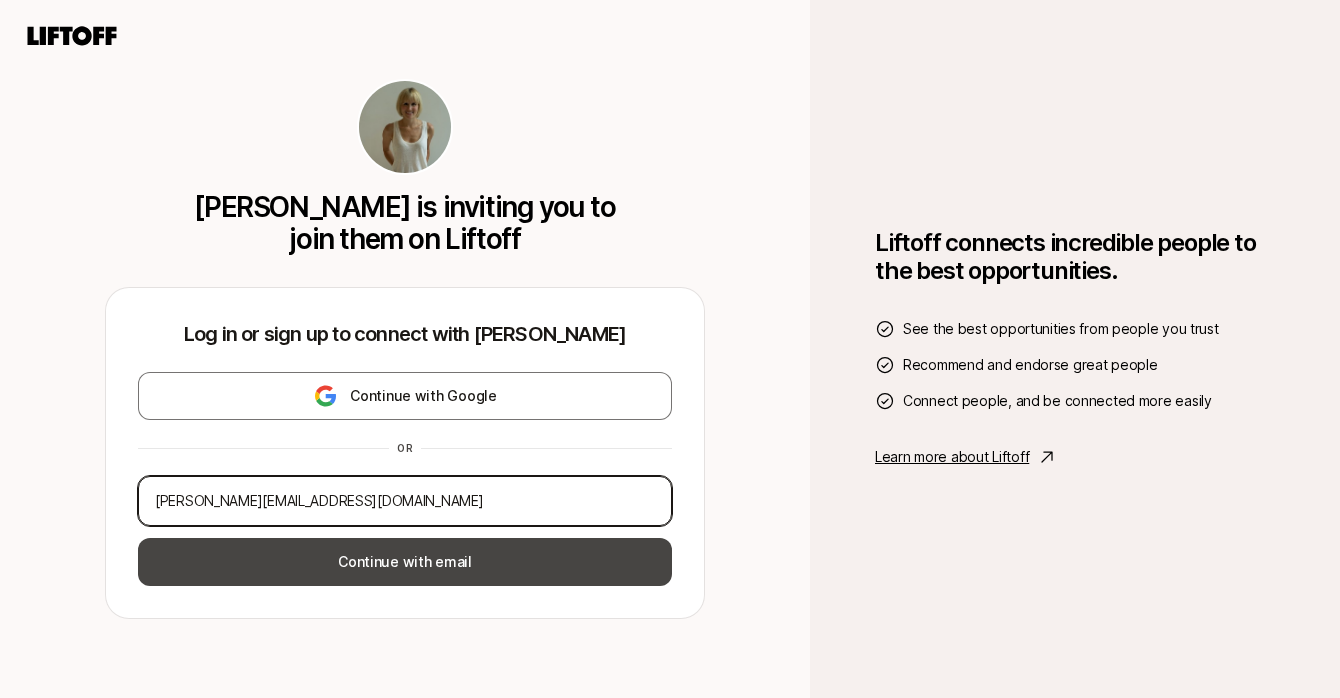 type on "[PERSON_NAME][EMAIL_ADDRESS][DOMAIN_NAME]" 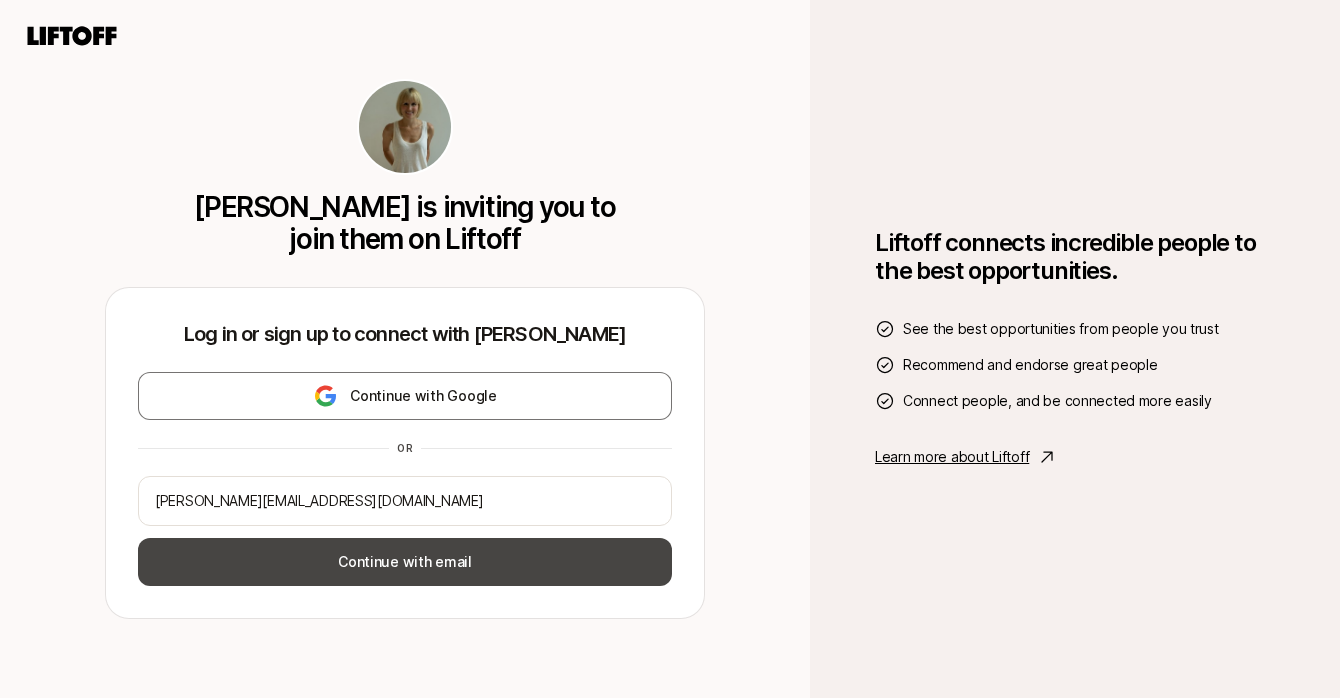 click on "Continue with email" at bounding box center [405, 562] 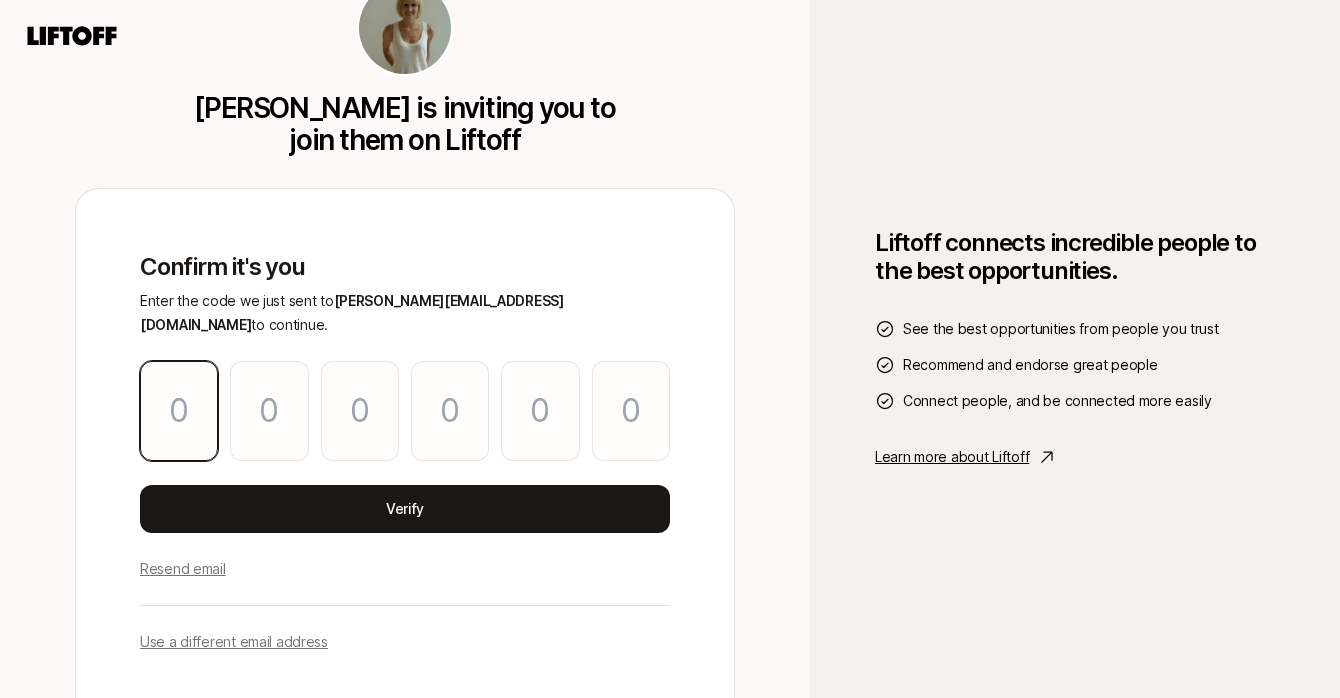 type on "8" 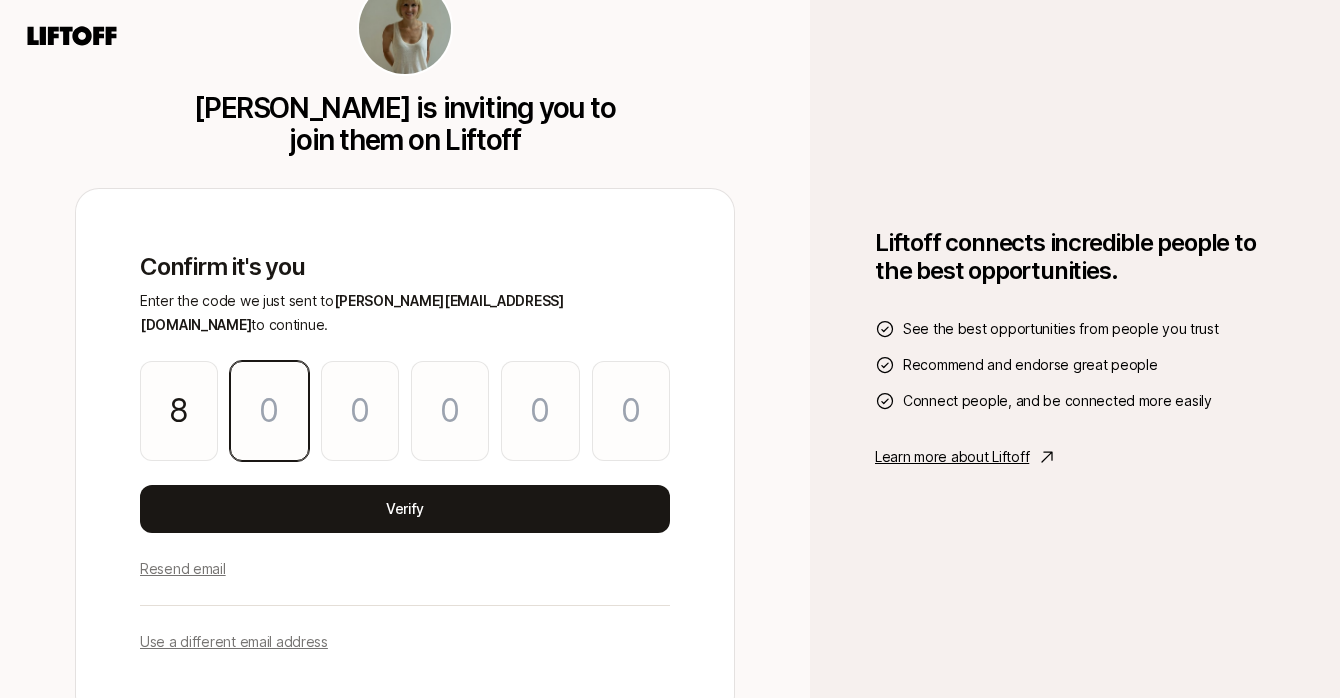 type on "9" 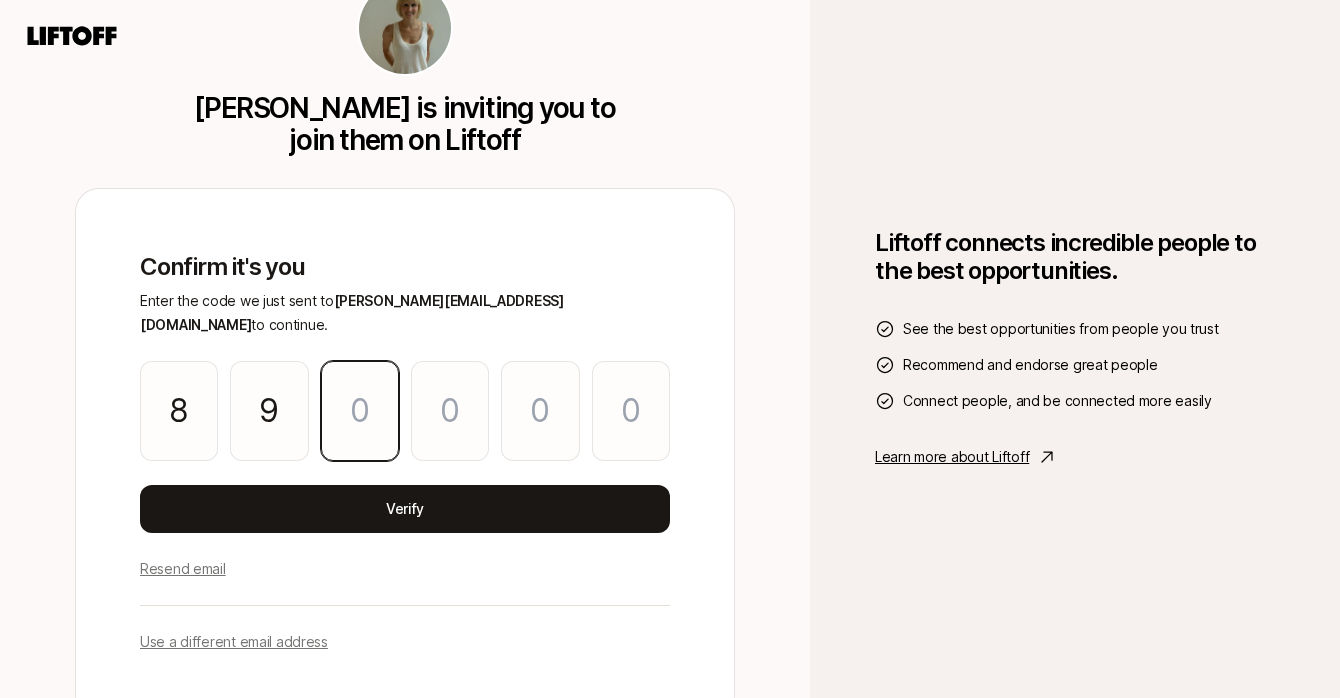 type on "9" 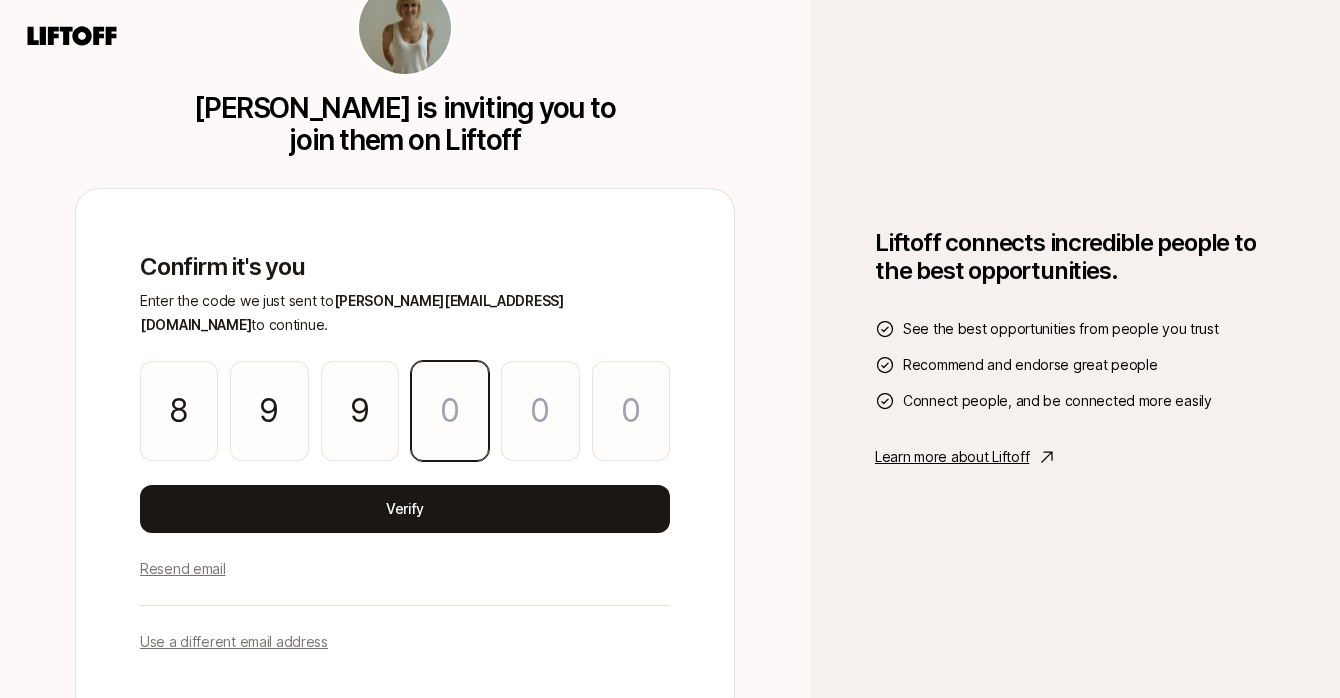 type on "6" 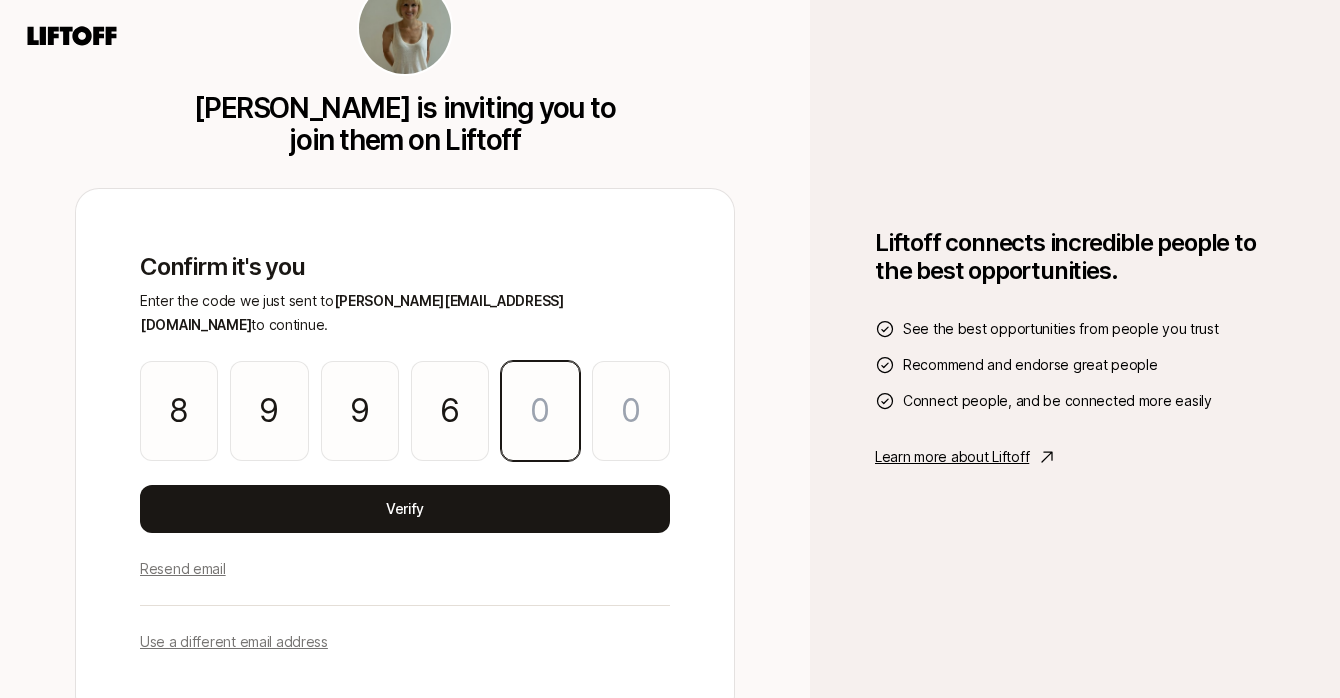 type on "7" 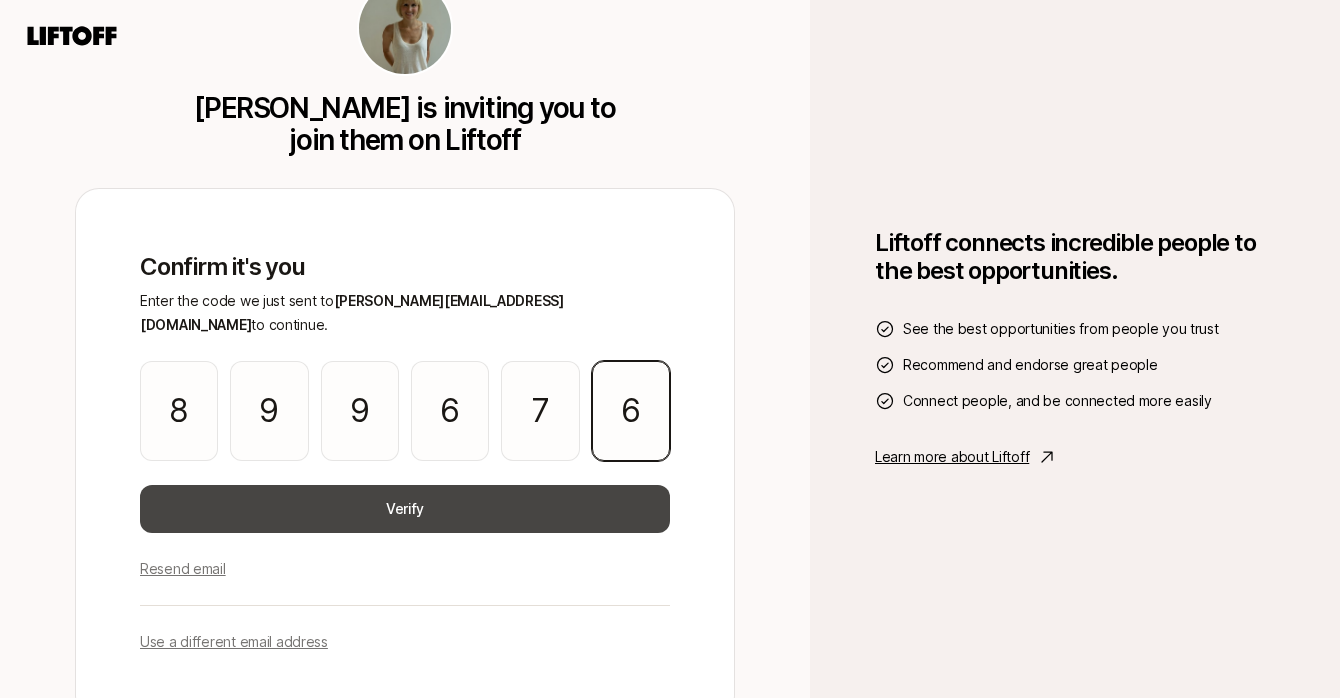 type on "6" 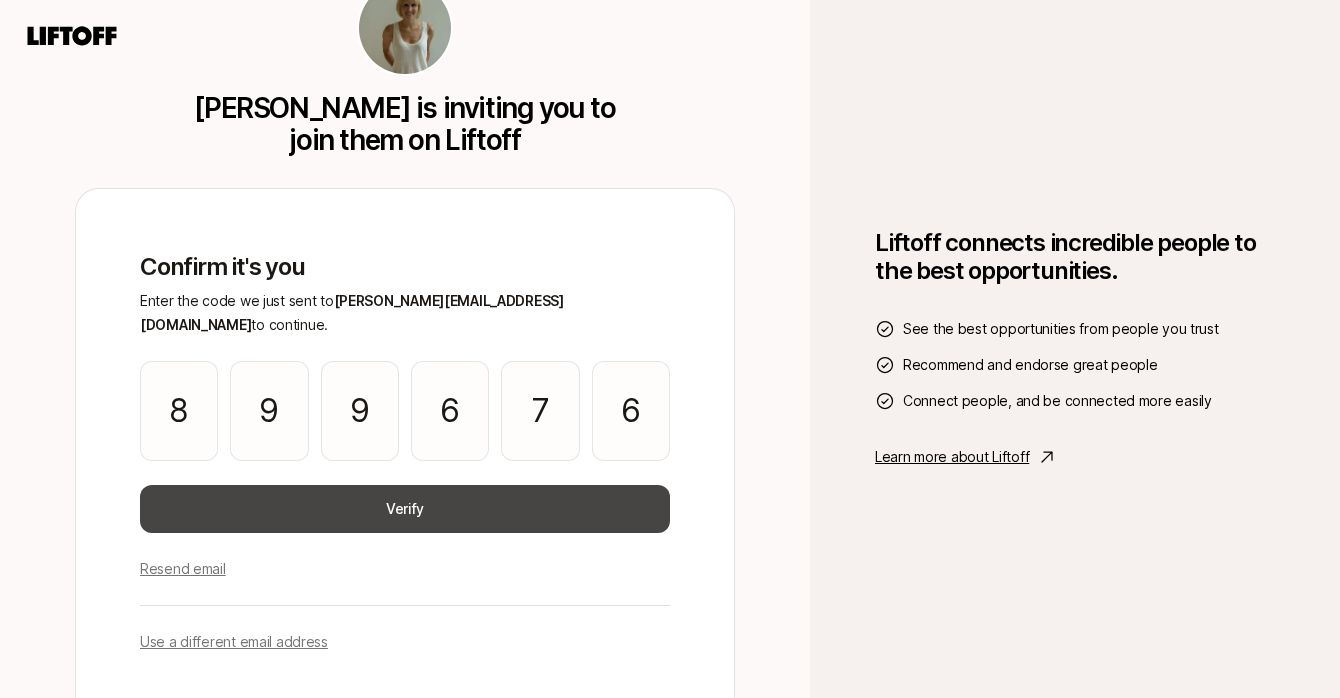 click on "Verify" at bounding box center [405, 509] 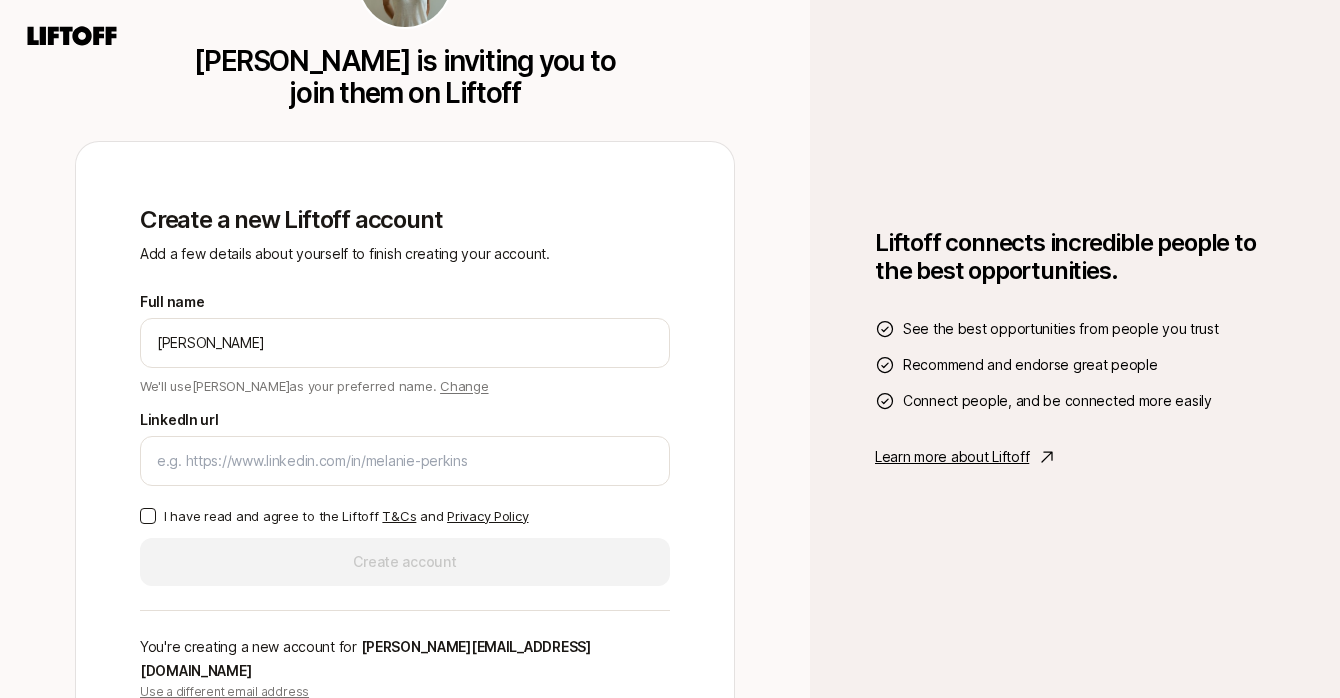 type on "[PERSON_NAME]" 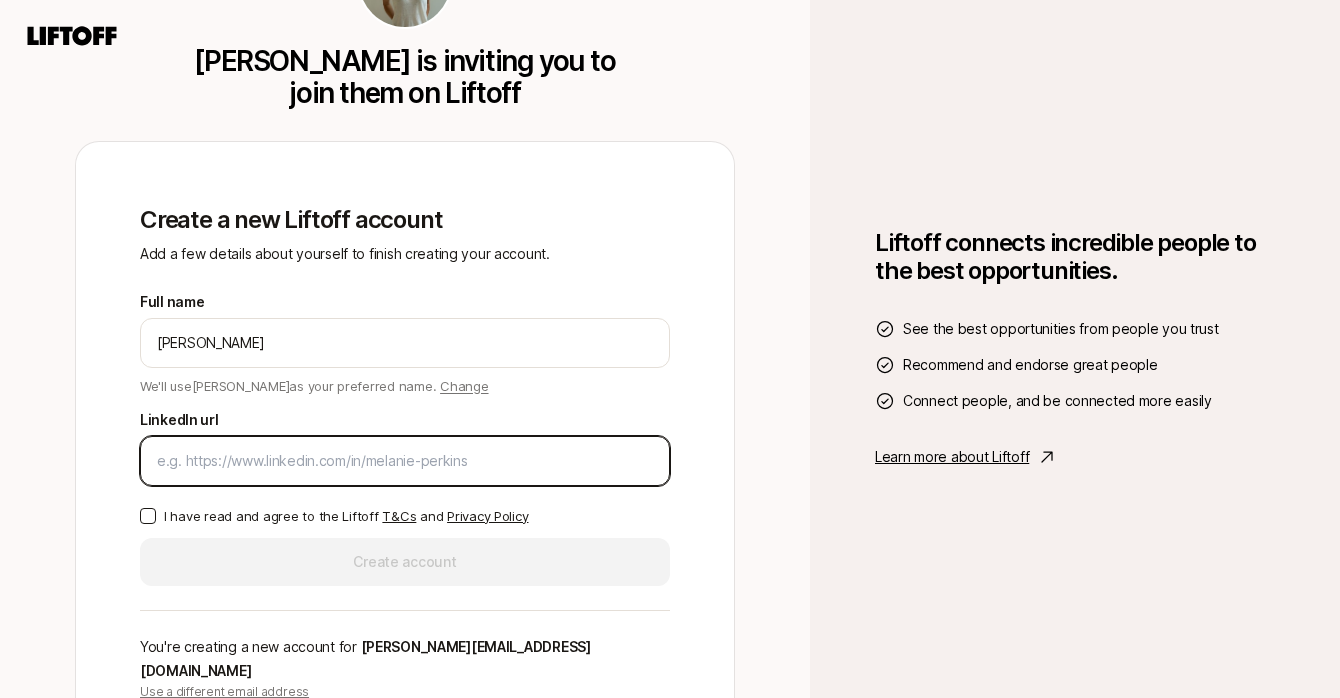 click on "LinkedIn url" at bounding box center (405, 461) 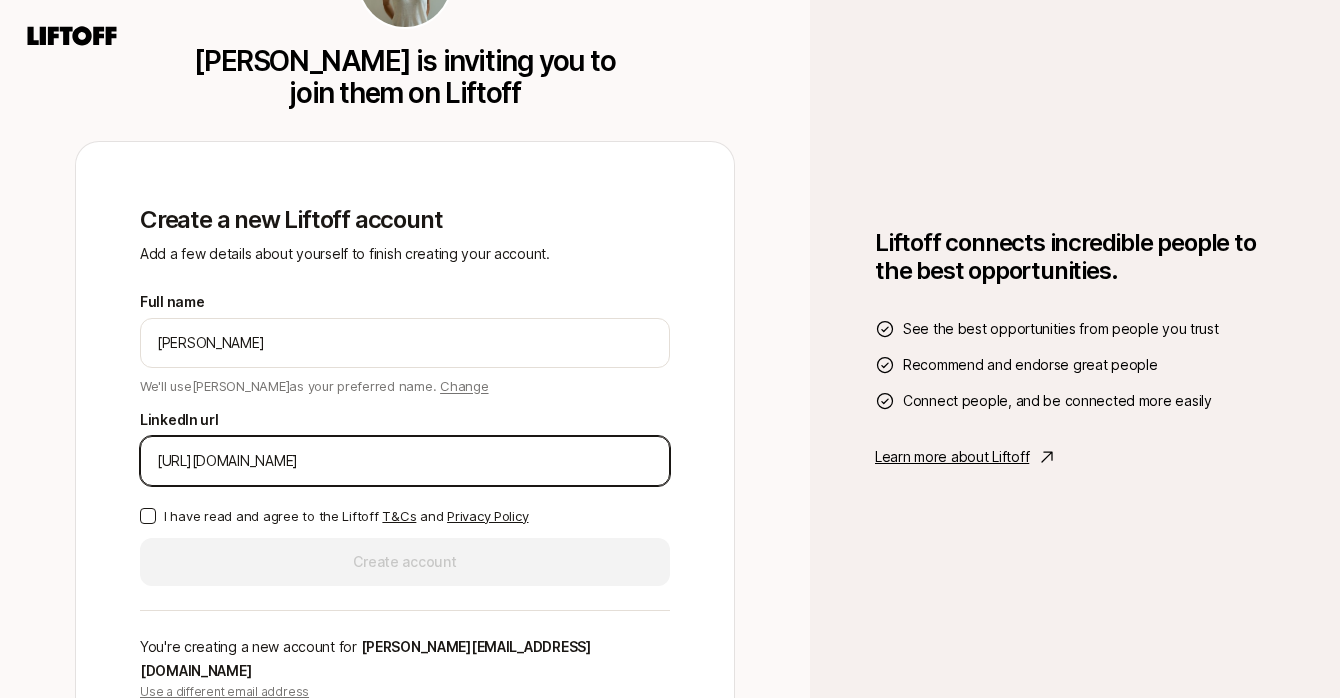 type on "[URL][DOMAIN_NAME]" 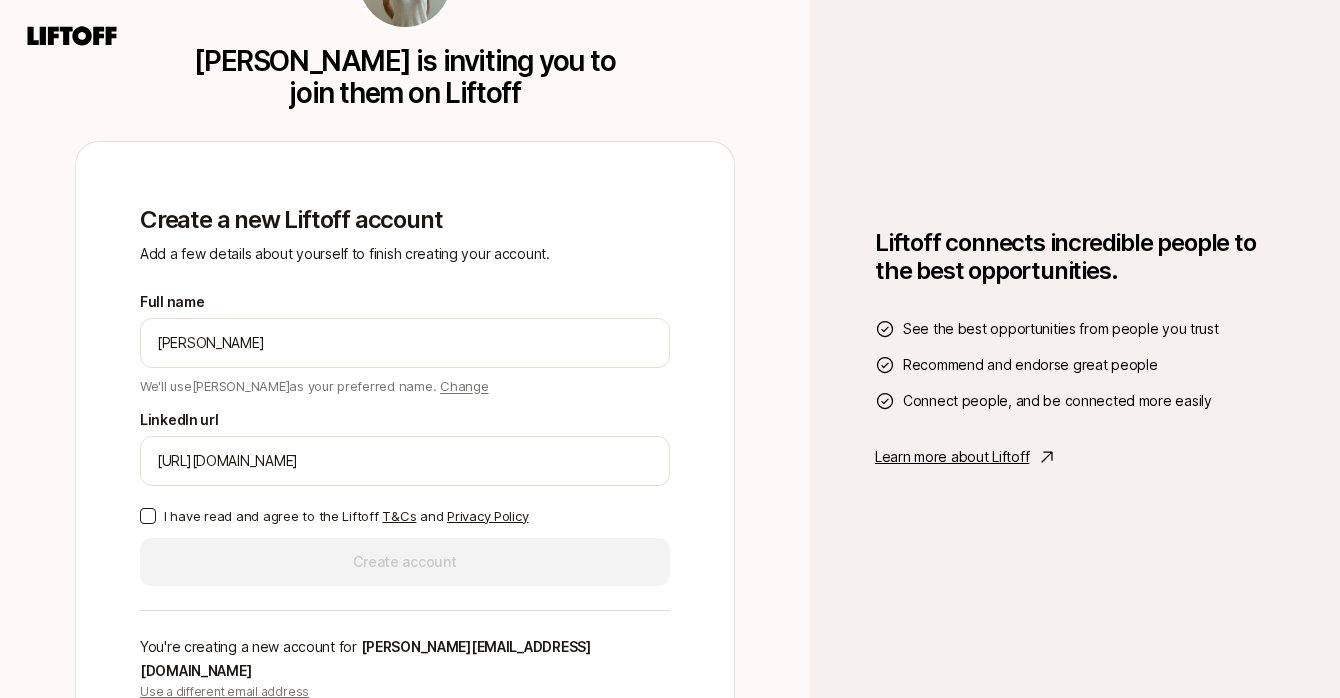 click on "I have read and agree to the Liftoff   T&Cs   and   Privacy Policy" at bounding box center (148, 516) 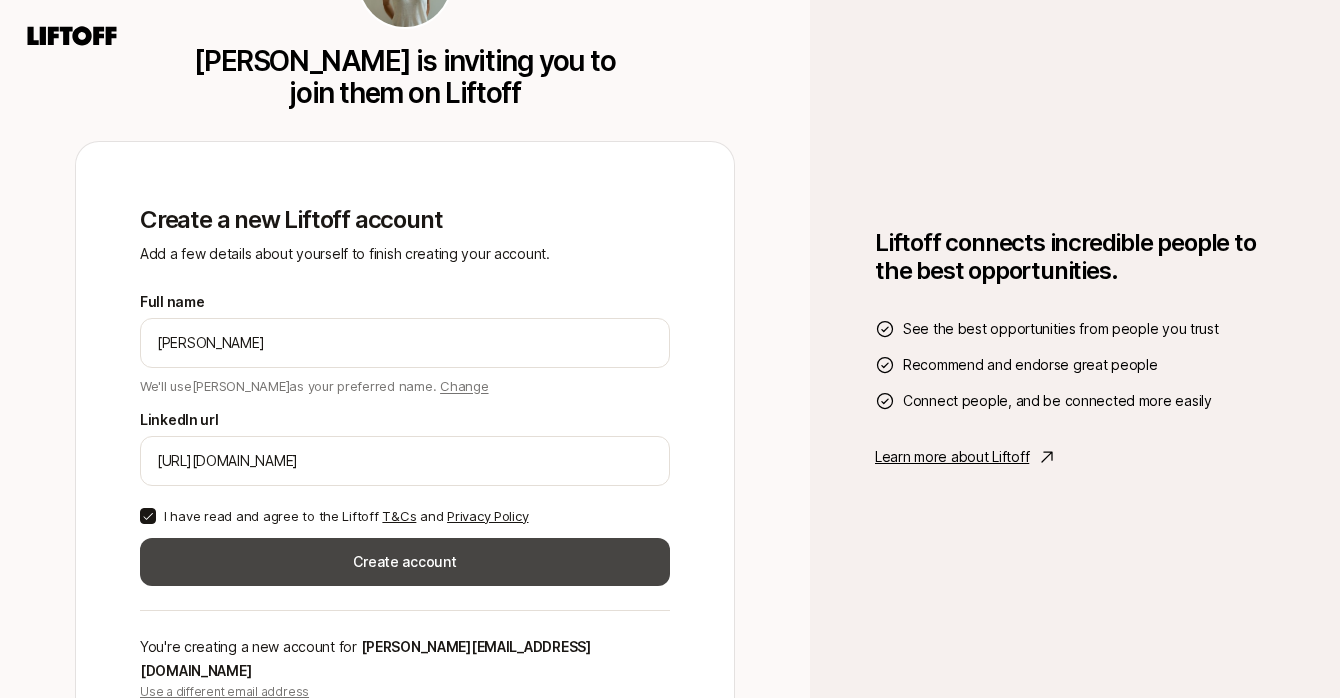 click on "Create account" at bounding box center (405, 562) 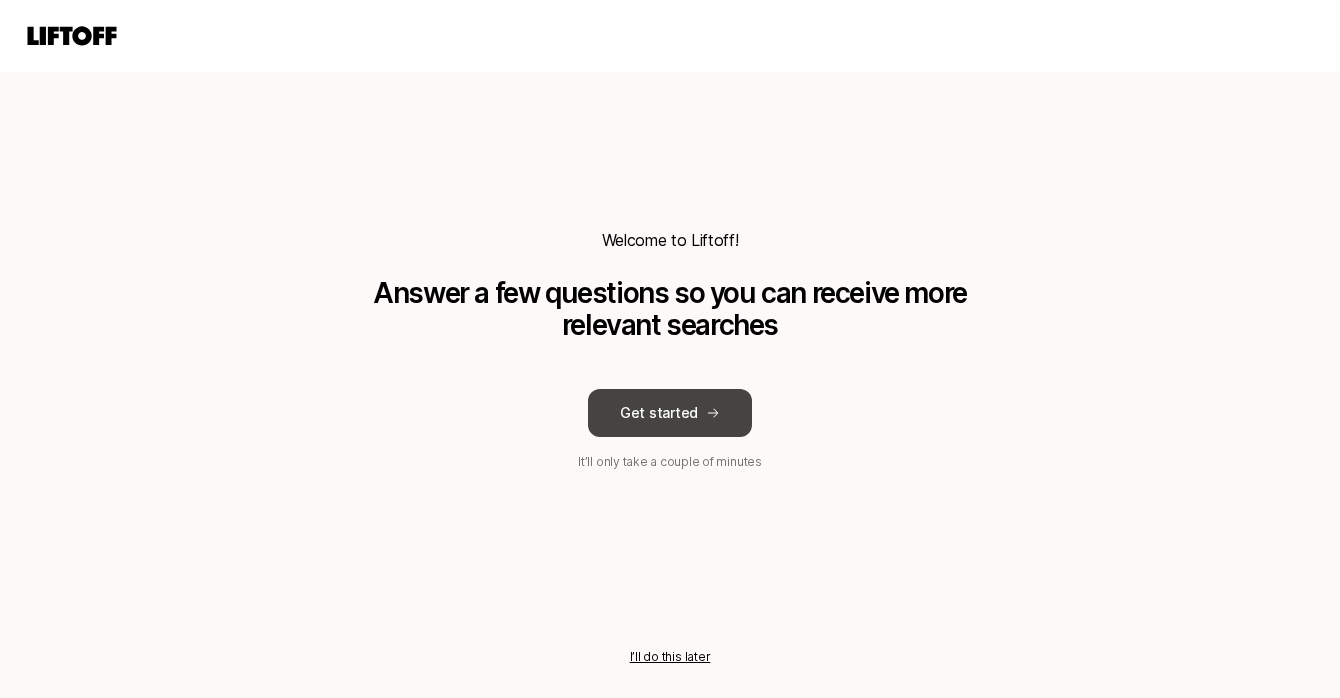 click on "Get started" at bounding box center [670, 413] 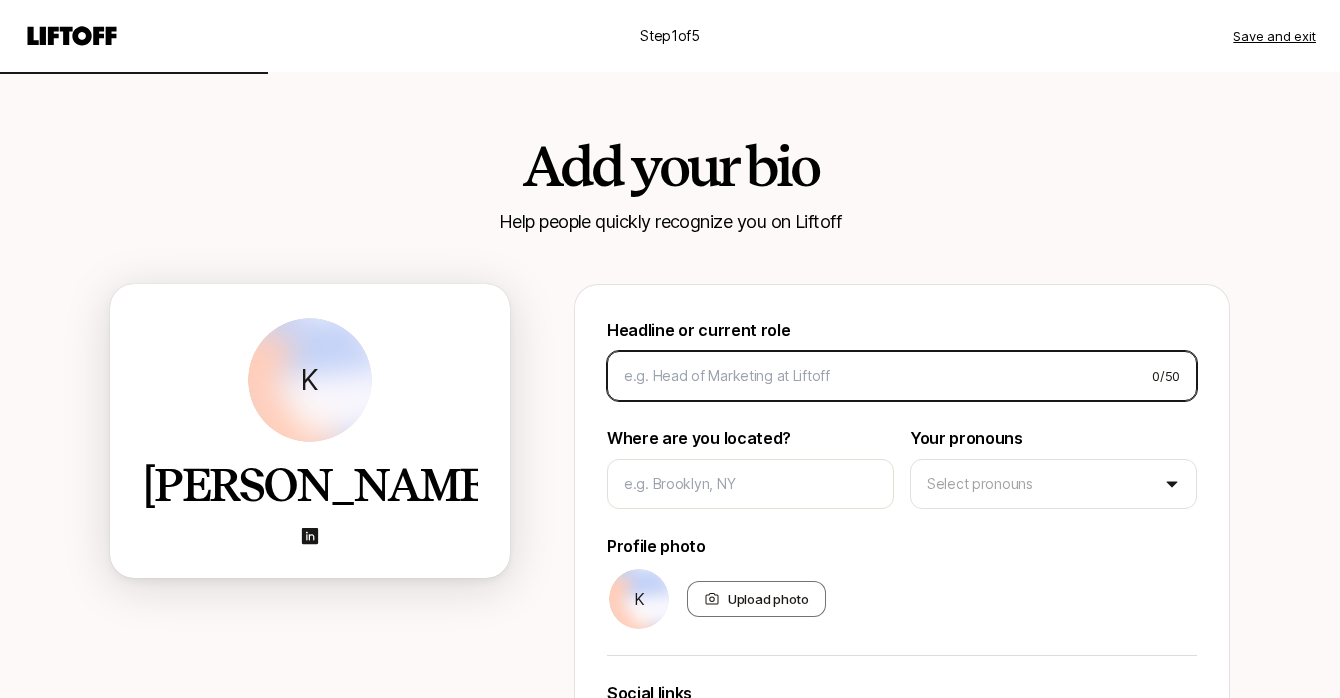 click at bounding box center [880, 376] 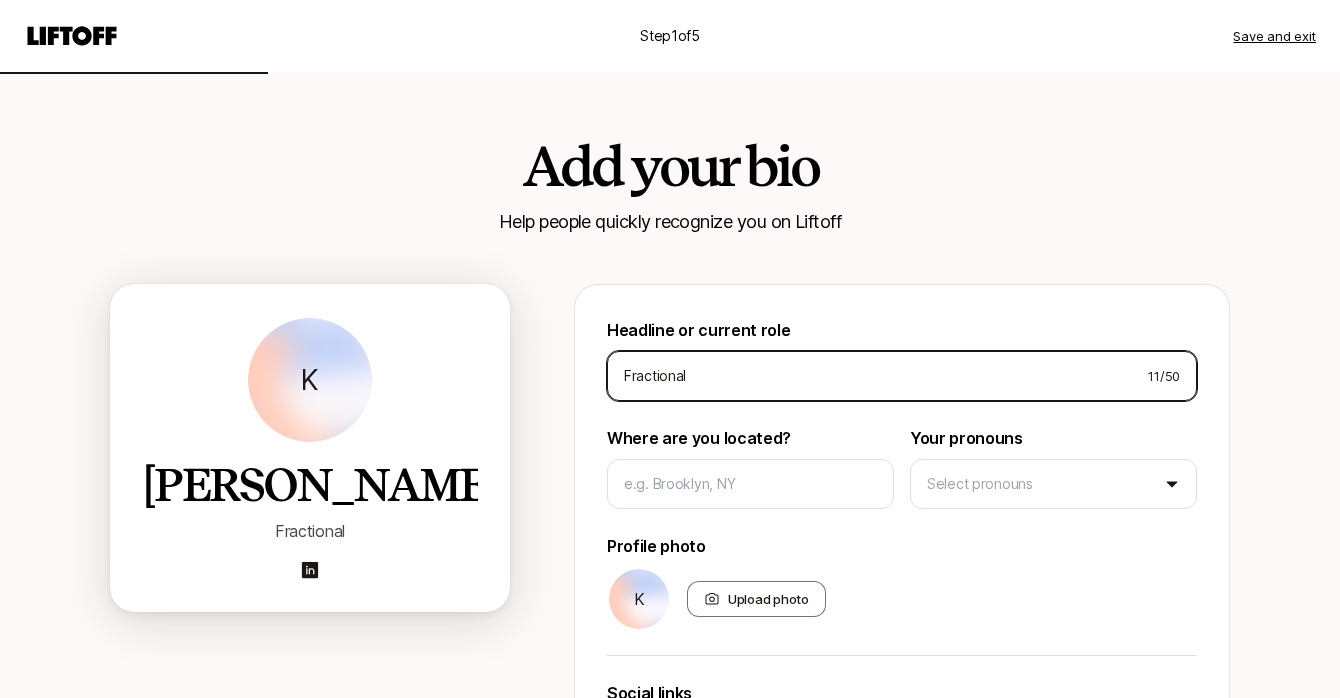 click on "Fractional" at bounding box center (878, 376) 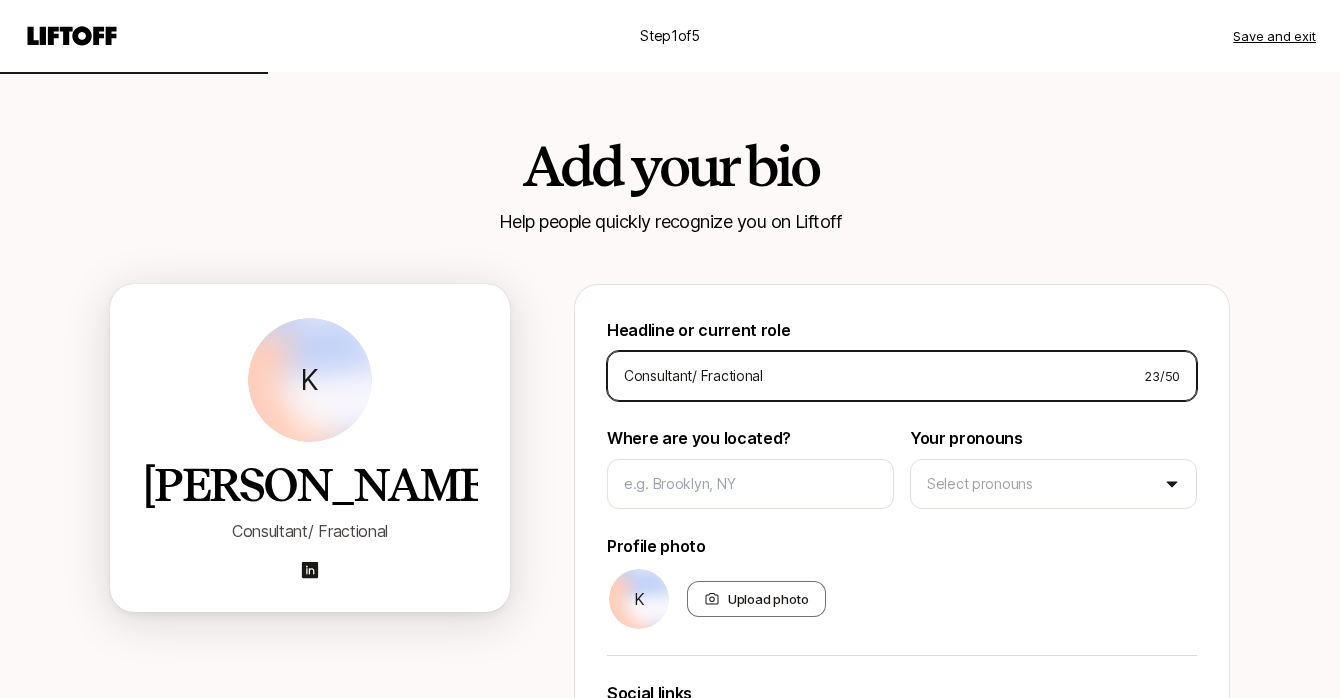 click on "Consultant/ Fractional" at bounding box center [876, 376] 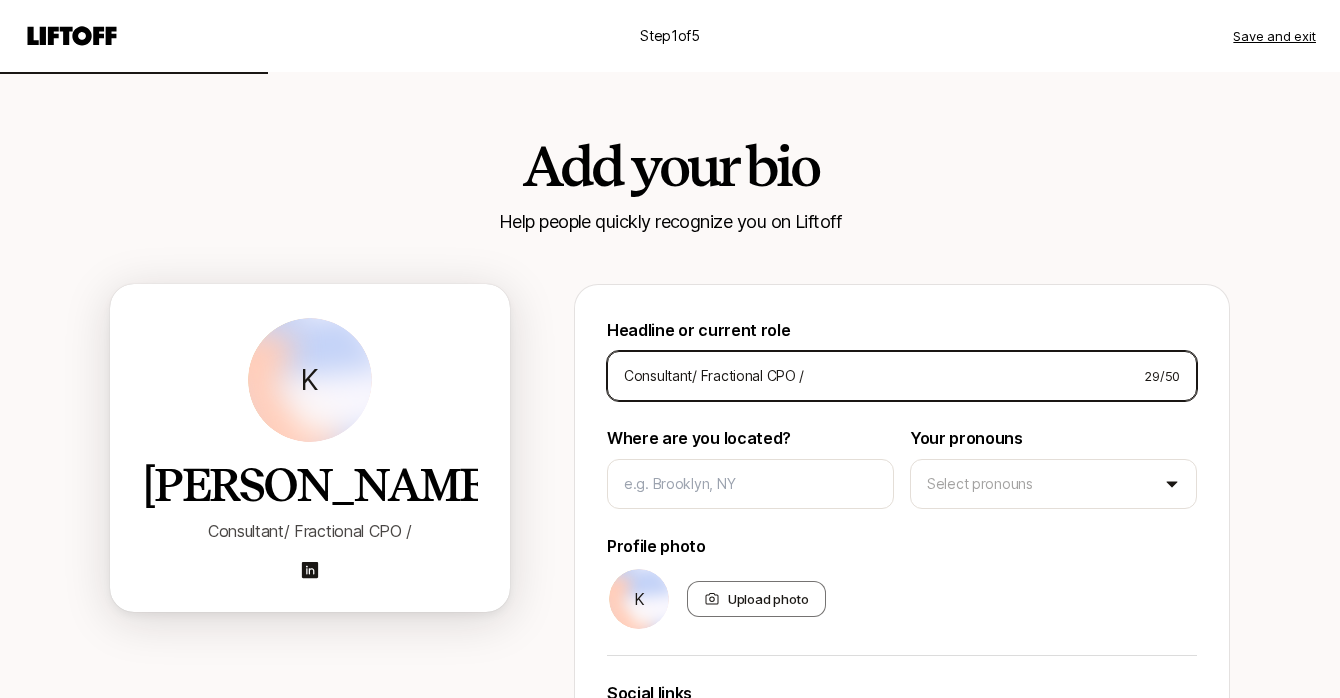 drag, startPoint x: 819, startPoint y: 374, endPoint x: 794, endPoint y: 377, distance: 25.179358 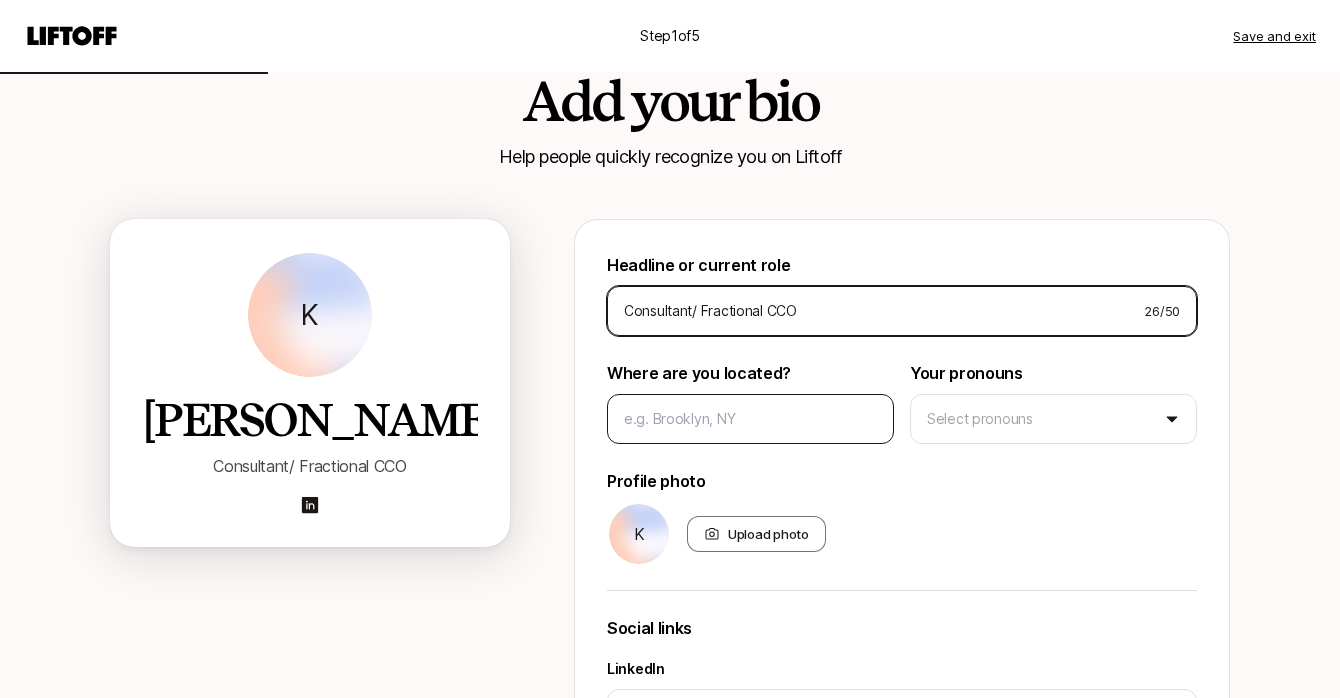 scroll, scrollTop: 75, scrollLeft: 0, axis: vertical 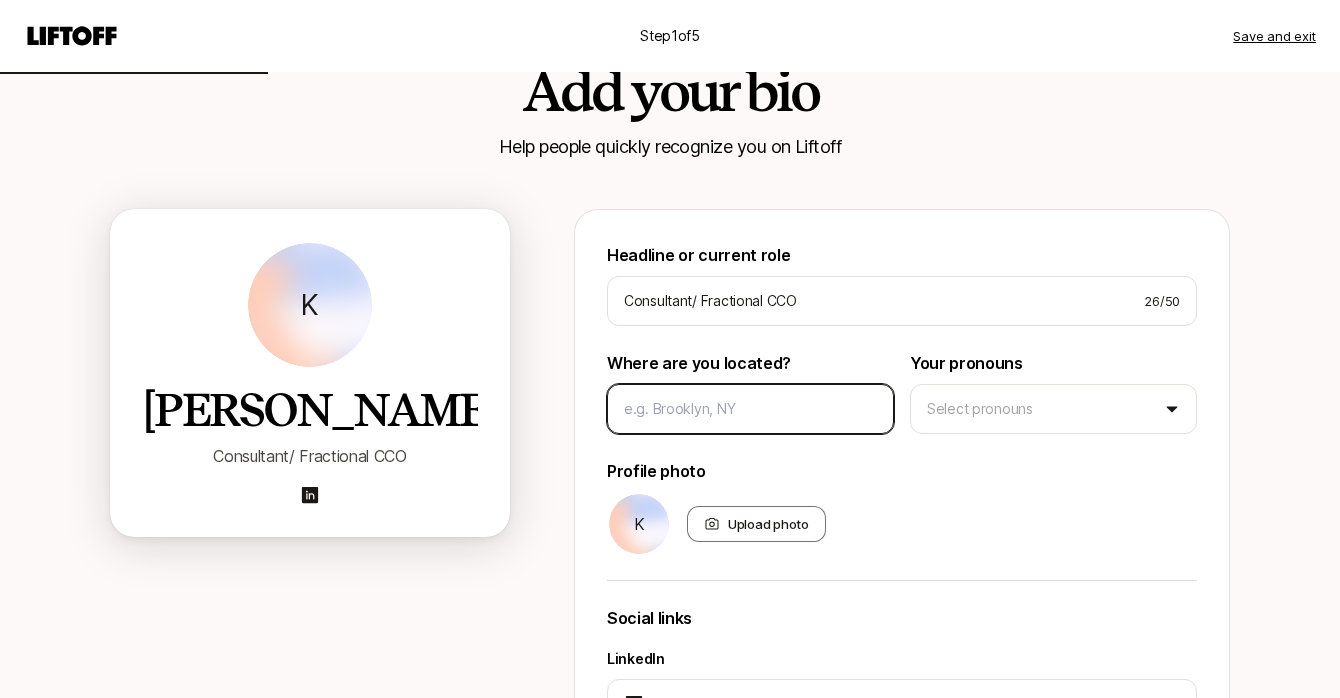 click at bounding box center (750, 409) 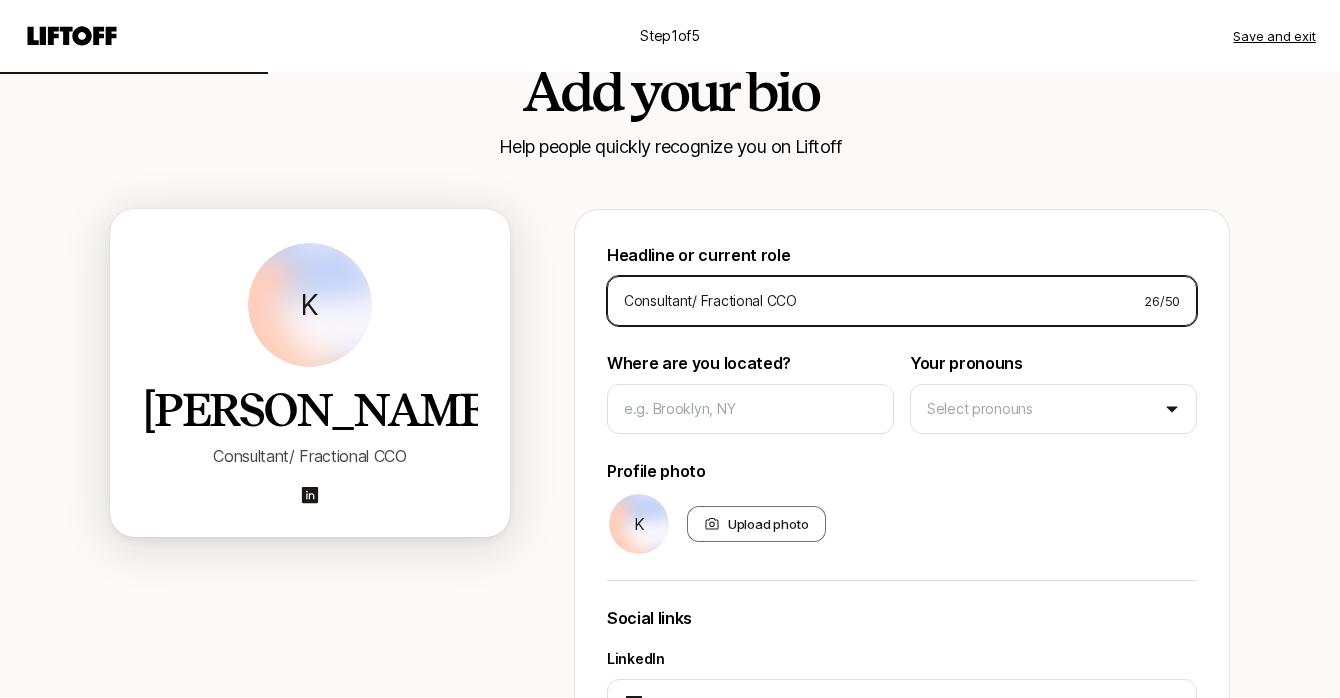click on "Consultant/ Fractional CCO" at bounding box center (876, 301) 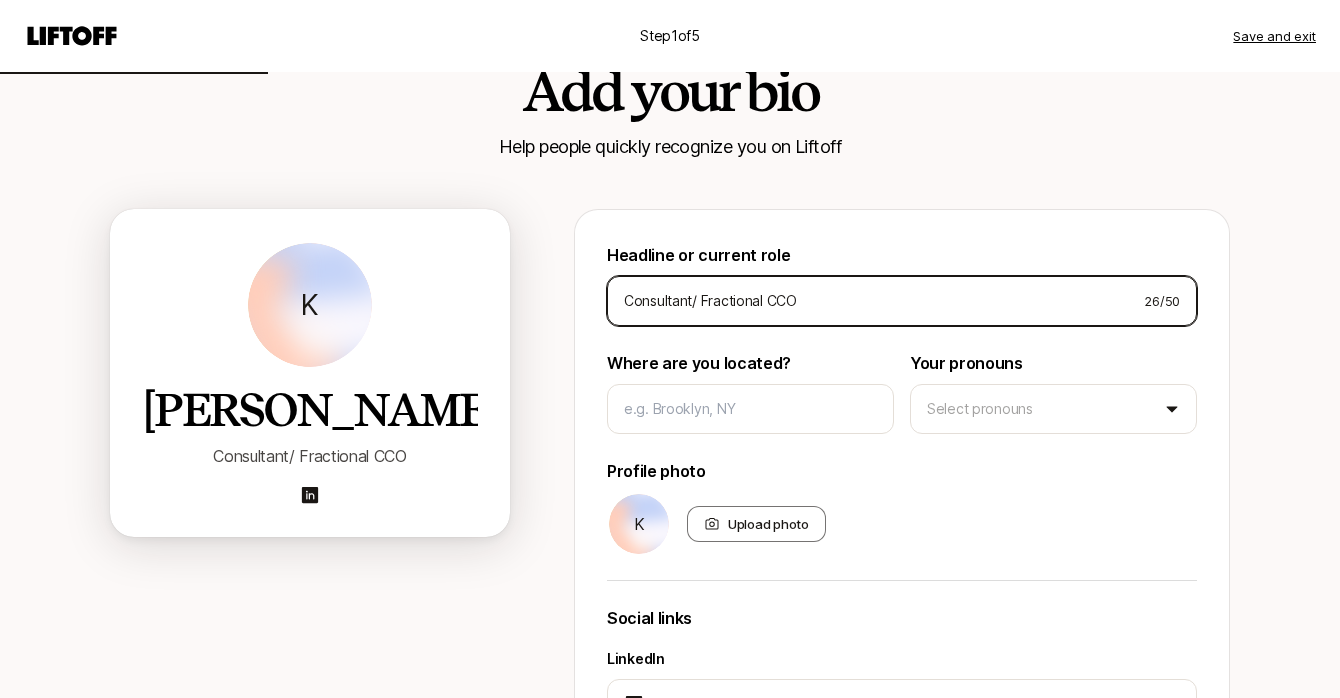 click on "Consultant/ Fractional CCO" at bounding box center [876, 301] 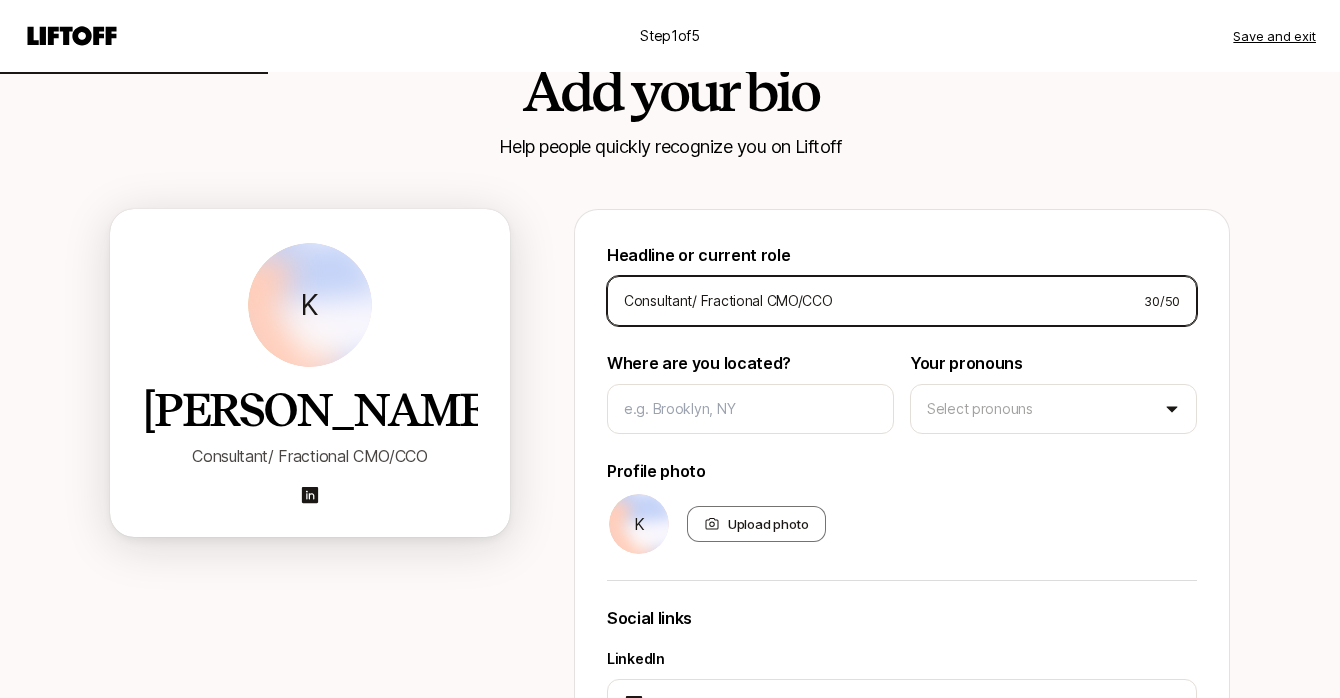 click on "Consultant/ Fractional CMO/CCO" at bounding box center (876, 301) 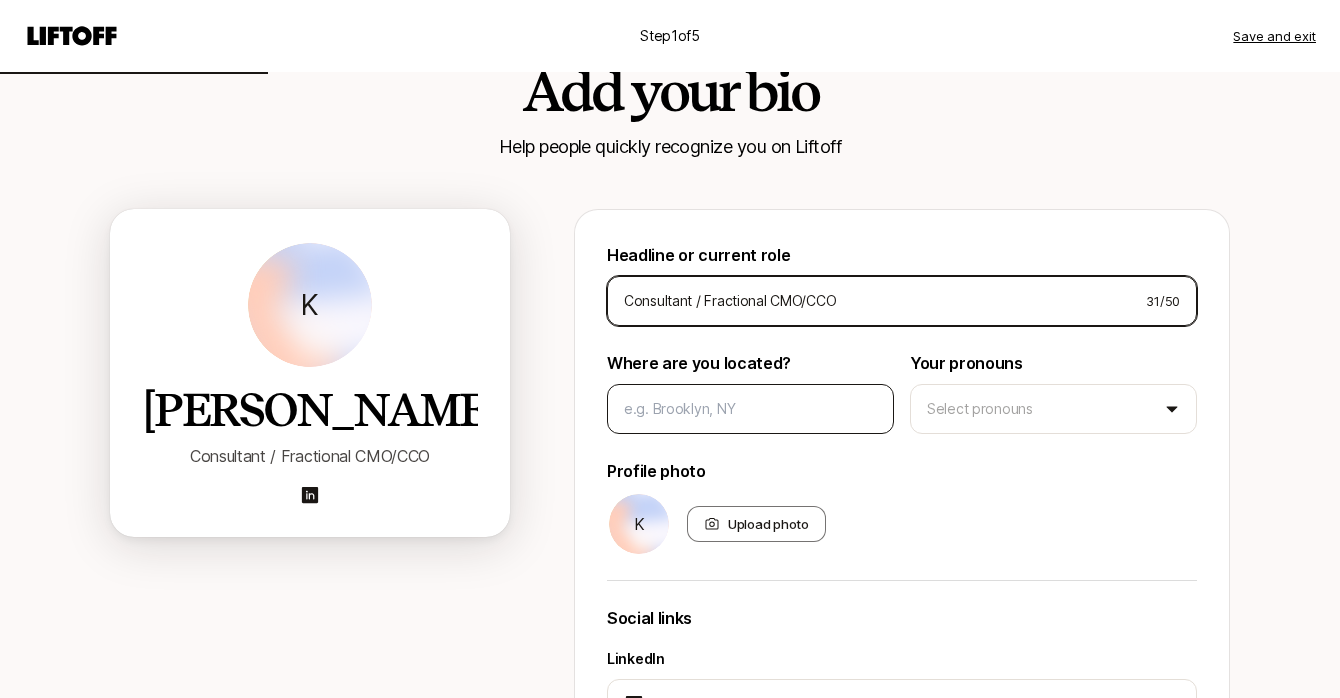 type on "Consultant / Fractional CMO/CCO" 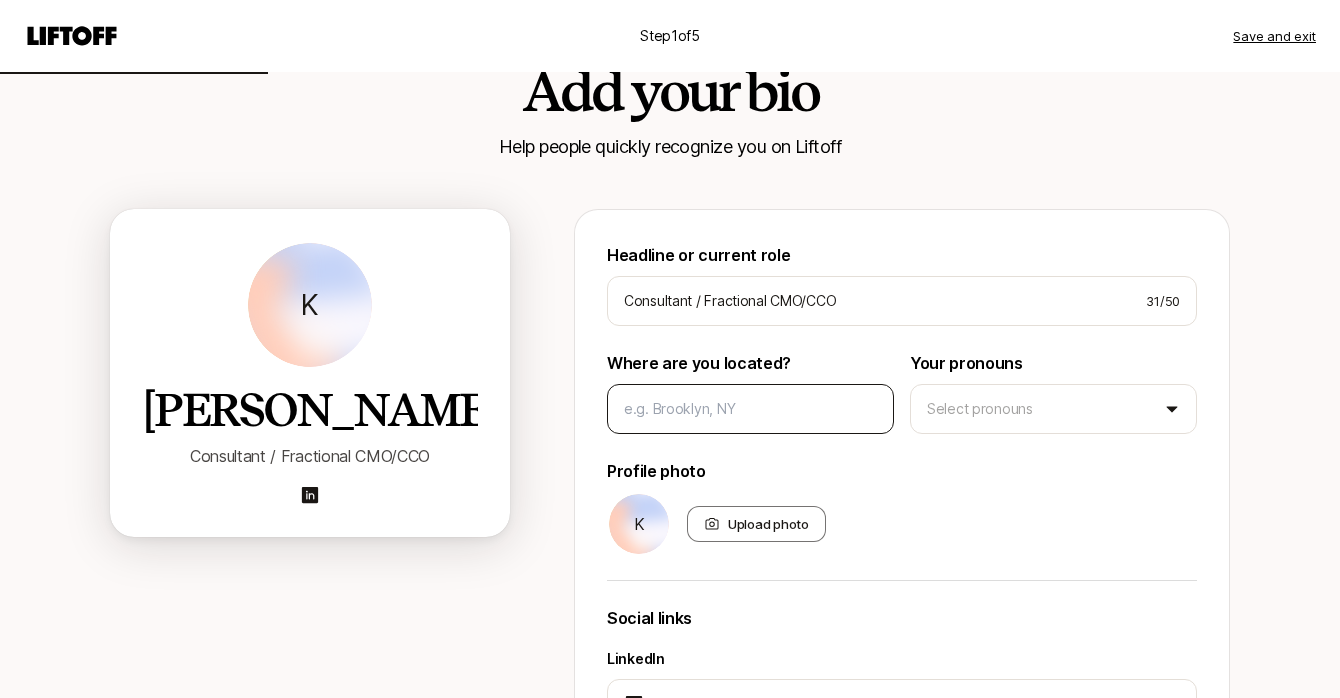 click at bounding box center [750, 409] 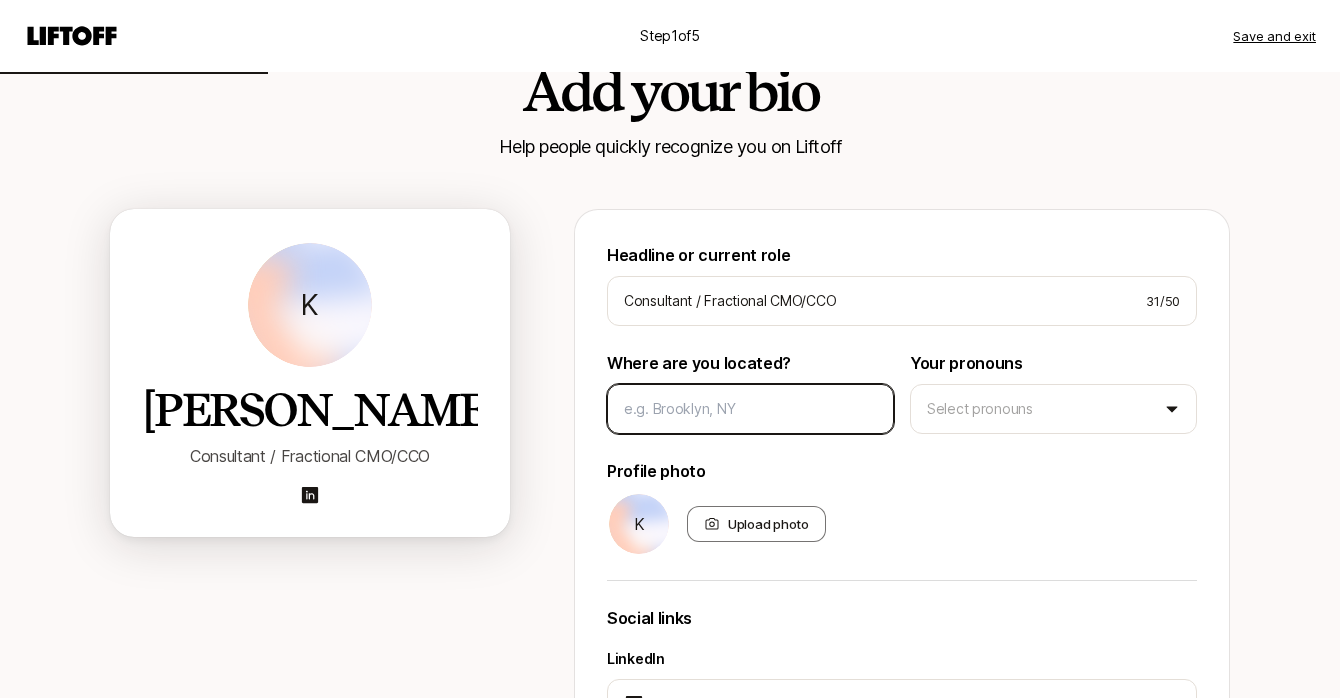 click at bounding box center [750, 409] 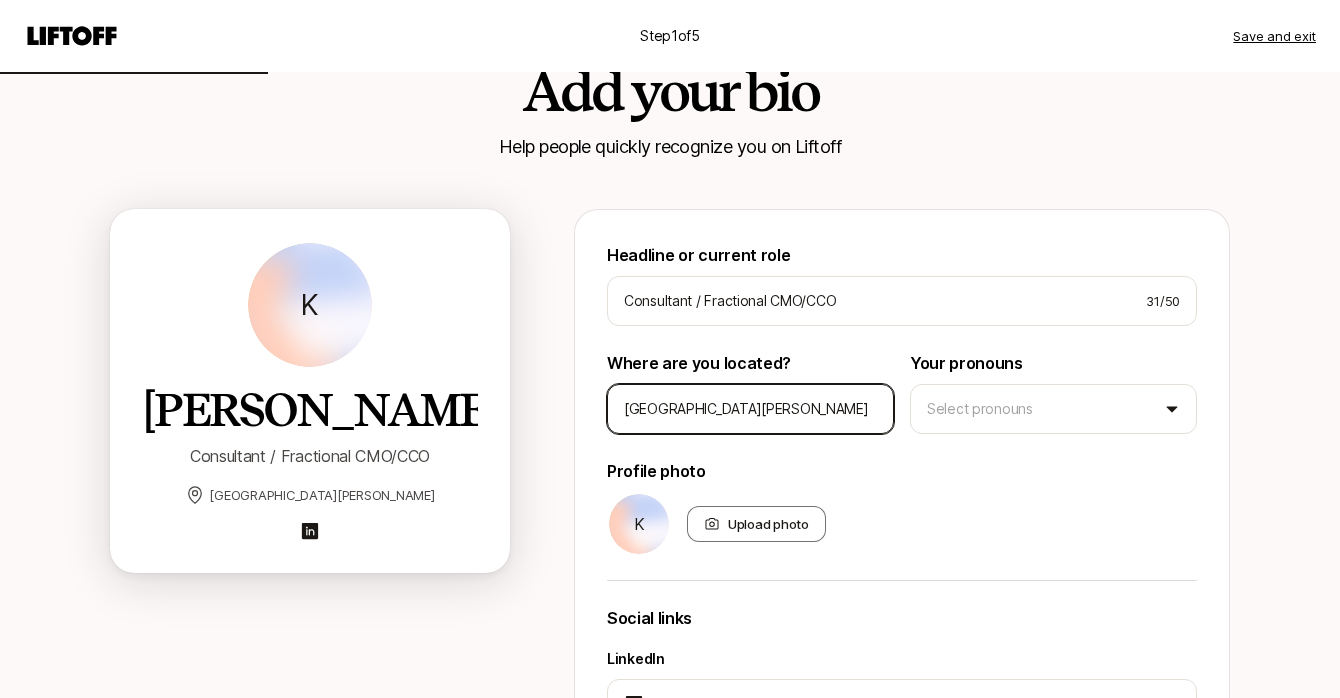 type on "[GEOGRAPHIC_DATA][PERSON_NAME]" 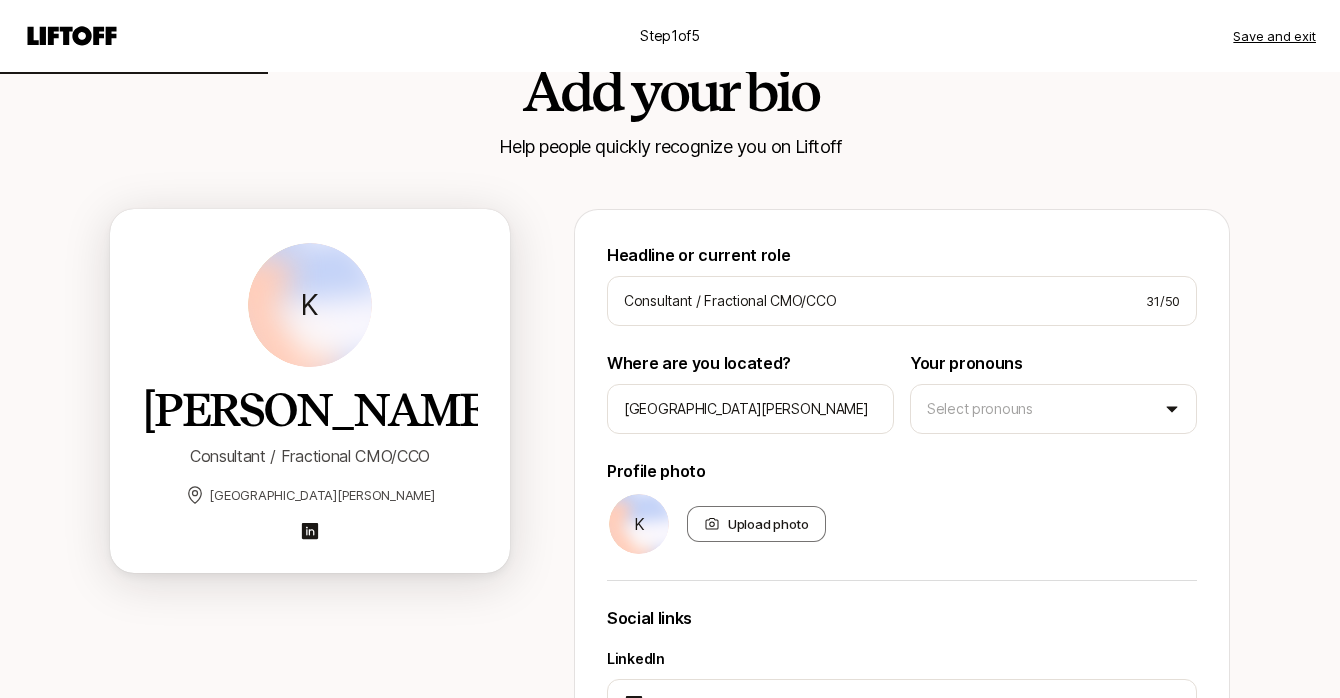 click on "K Upload photo" at bounding box center (902, 524) 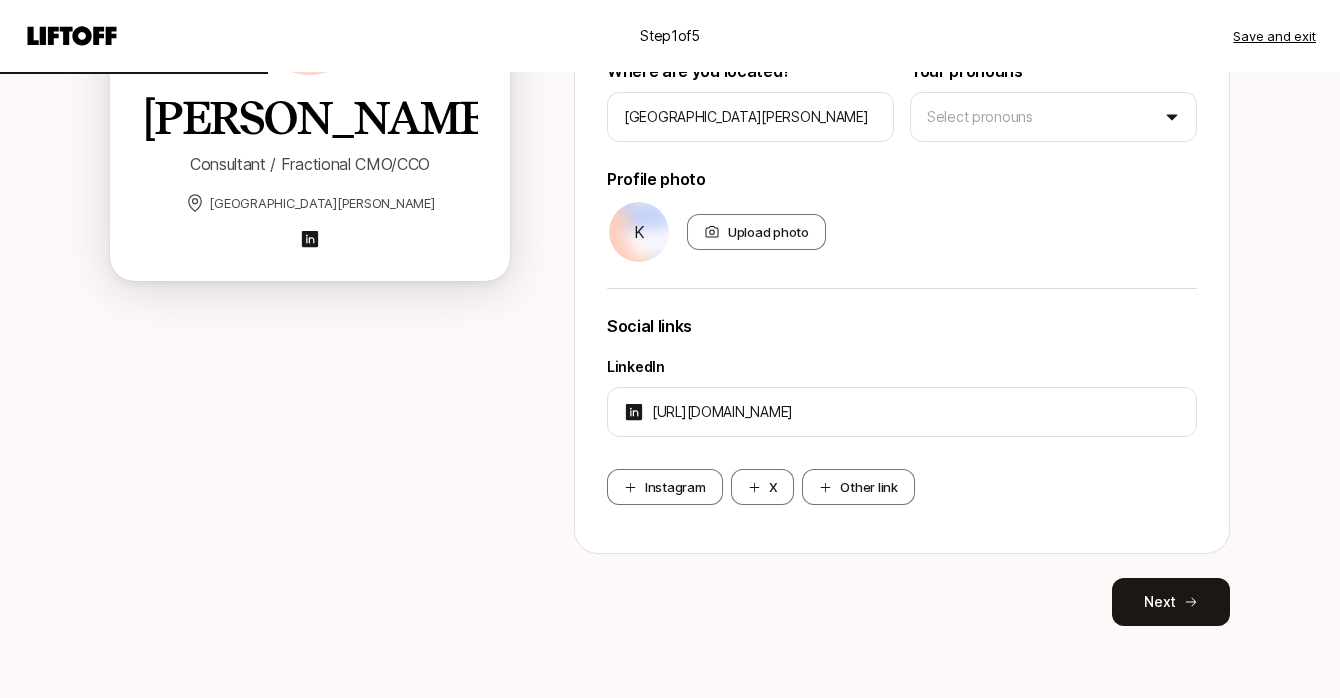 scroll, scrollTop: 375, scrollLeft: 0, axis: vertical 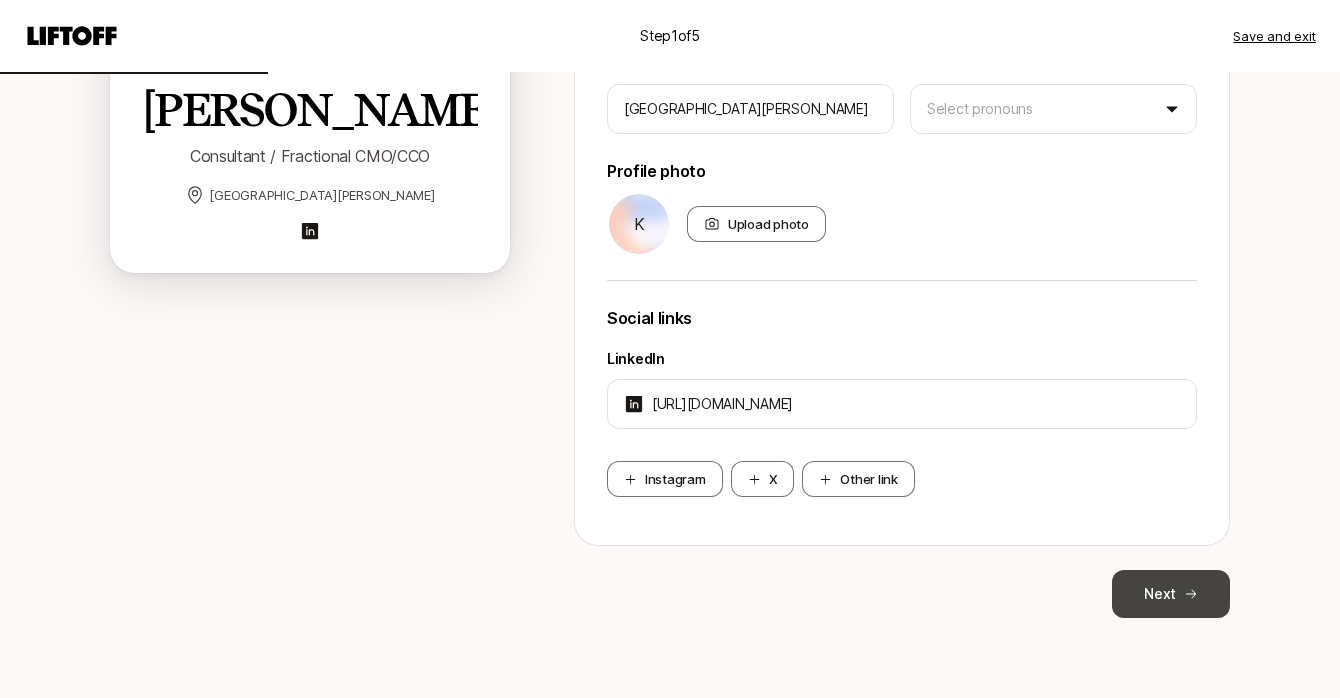 click on "Next" at bounding box center [1171, 594] 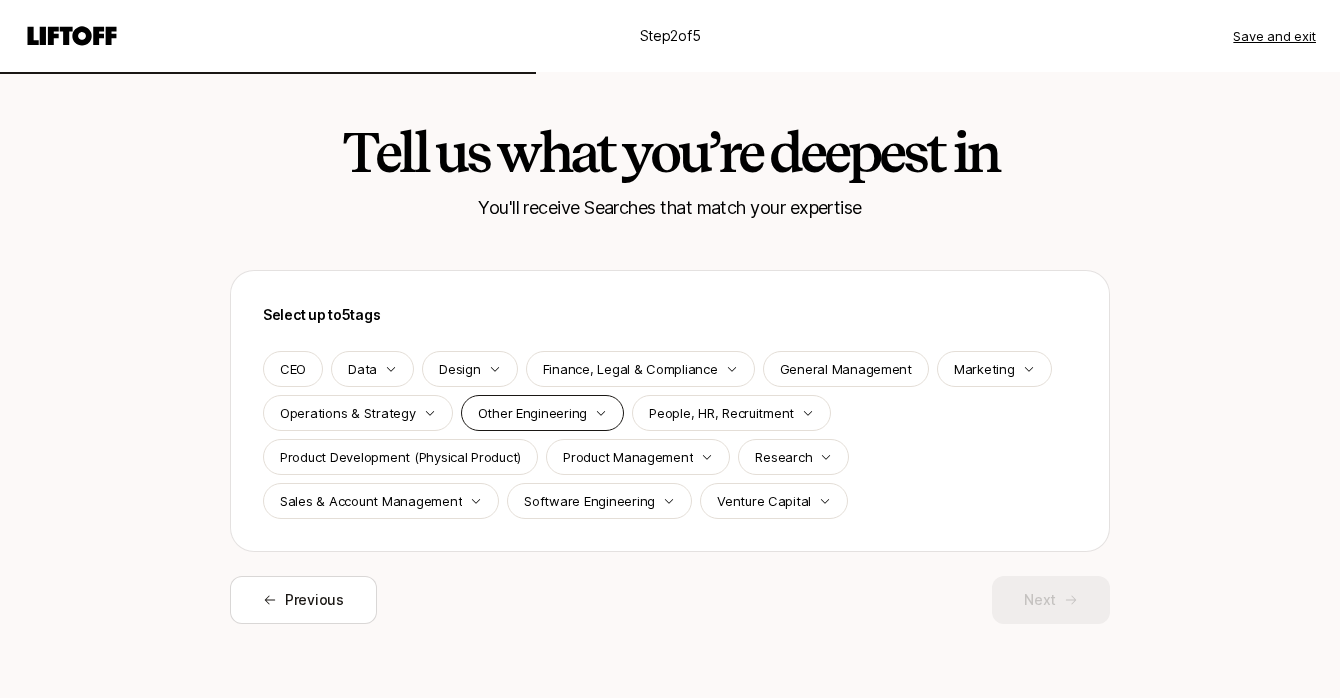 scroll, scrollTop: 20, scrollLeft: 0, axis: vertical 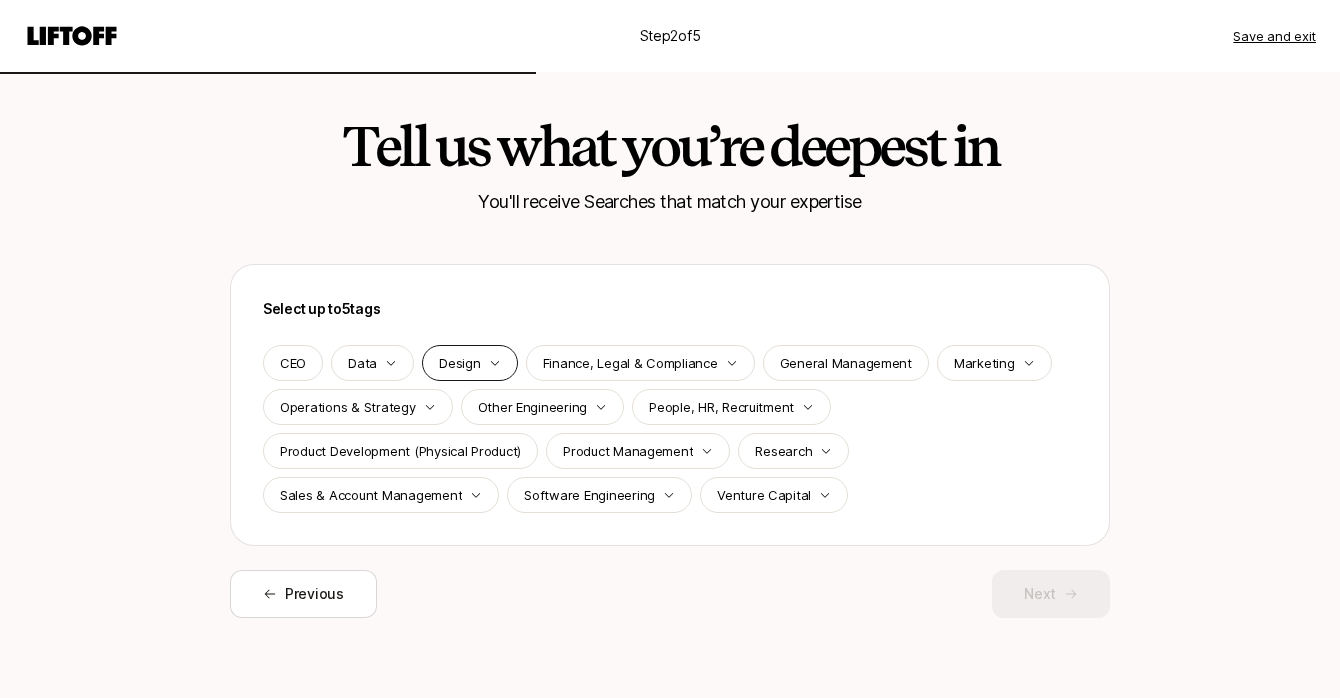 click on "Design" at bounding box center (459, 363) 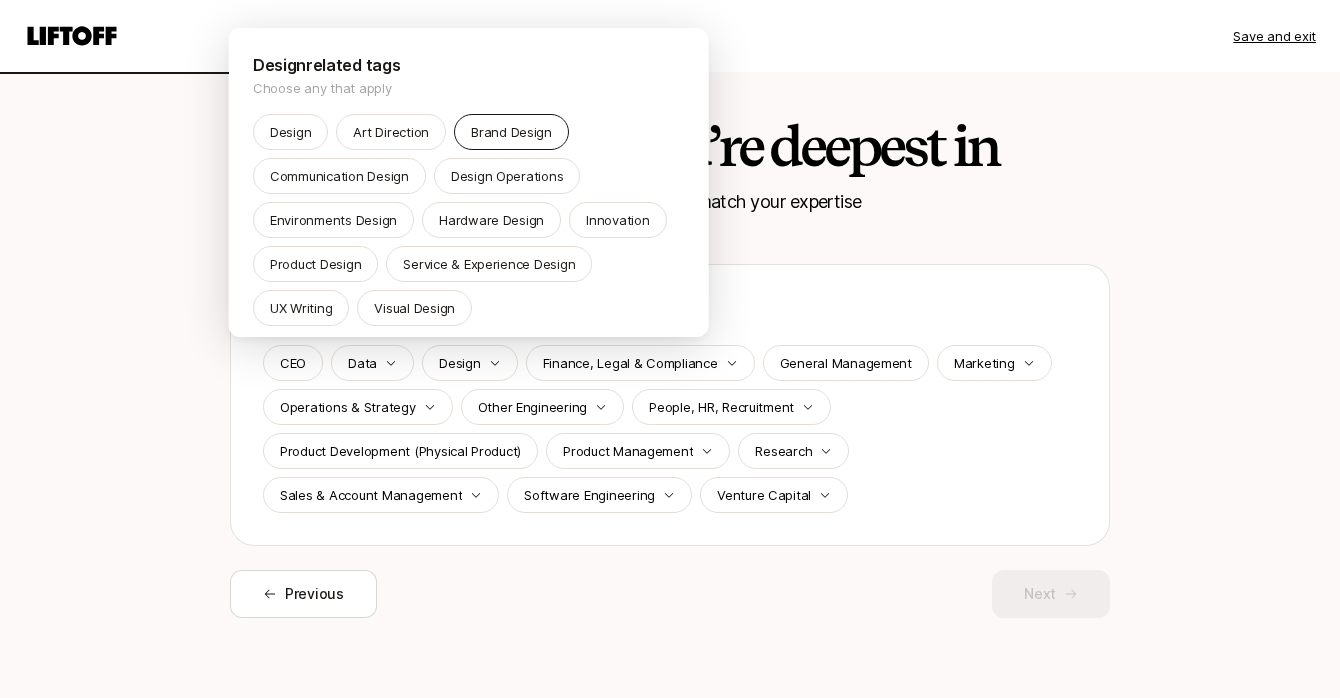 click on "Brand Design" at bounding box center [511, 132] 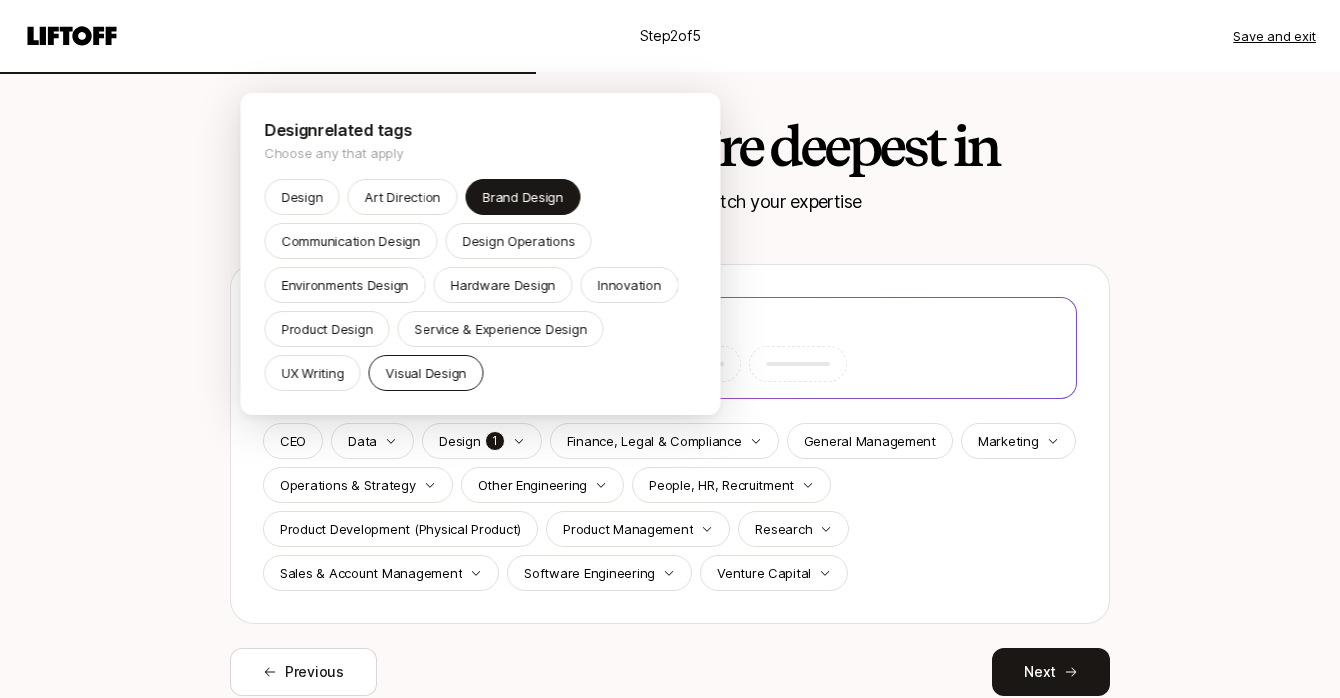click on "Visual Design" at bounding box center (426, 373) 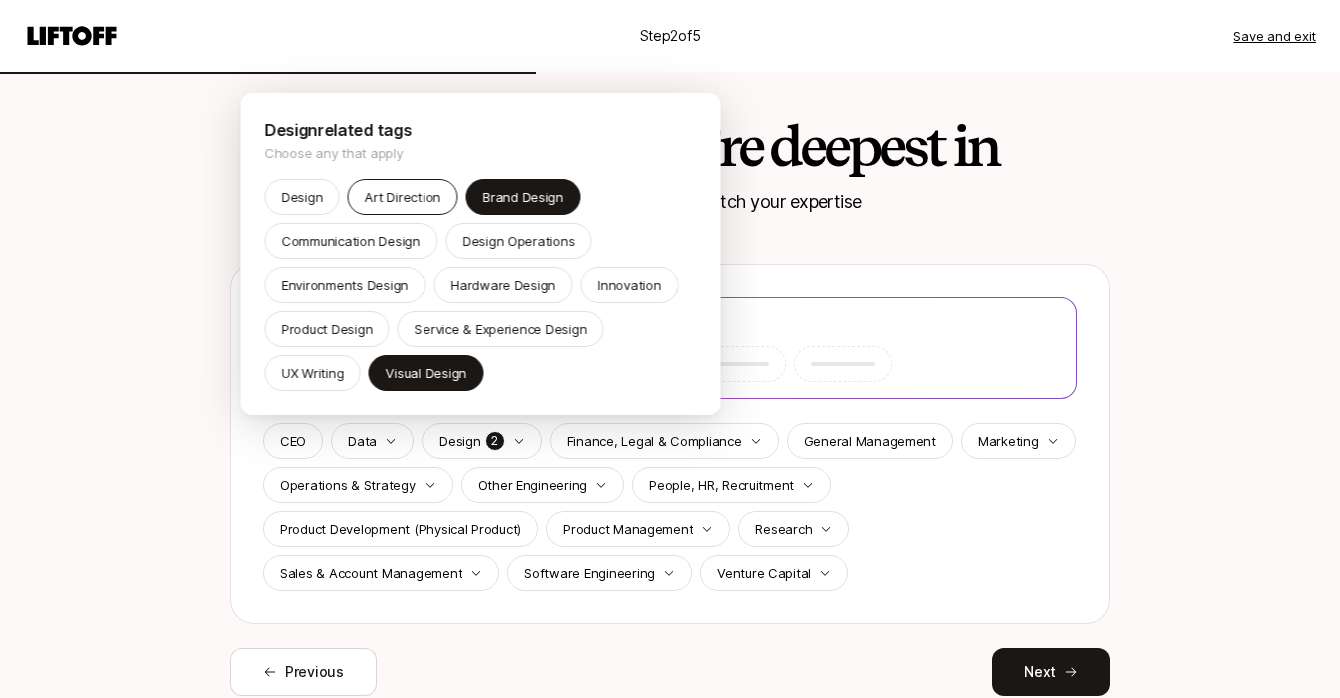 click on "Art Direction" at bounding box center [403, 197] 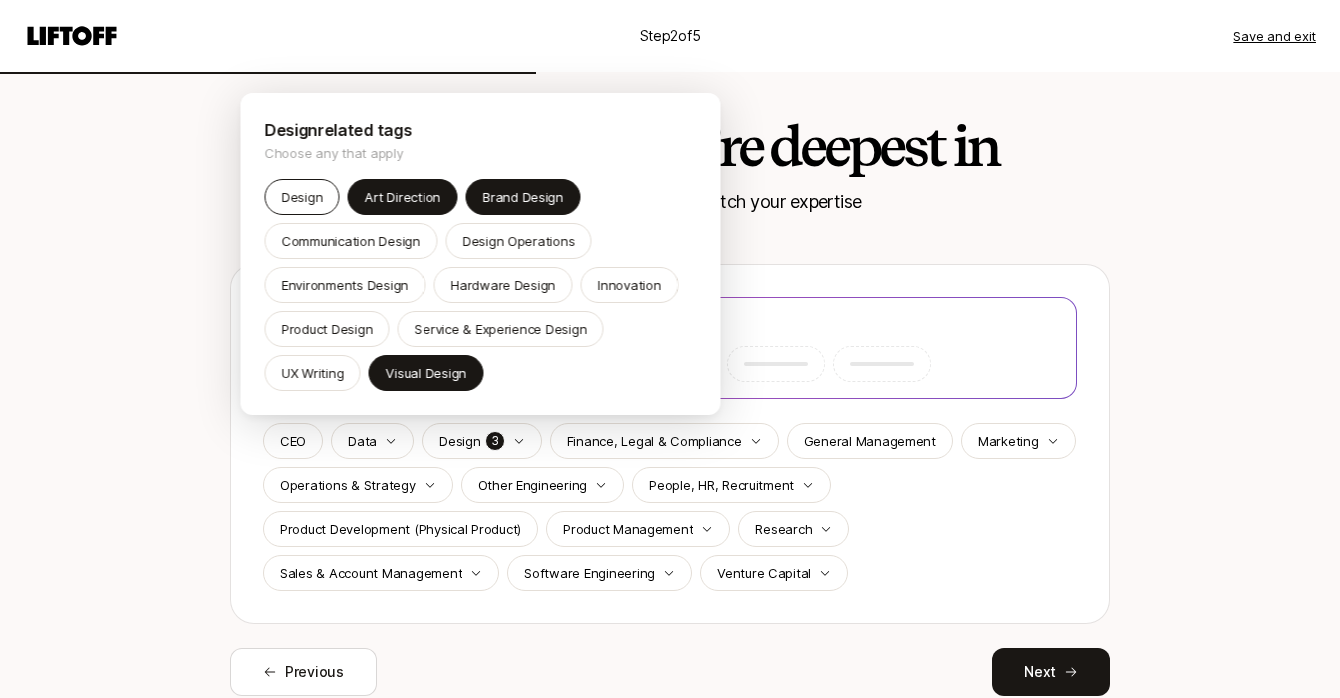 click on "Design" at bounding box center (302, 197) 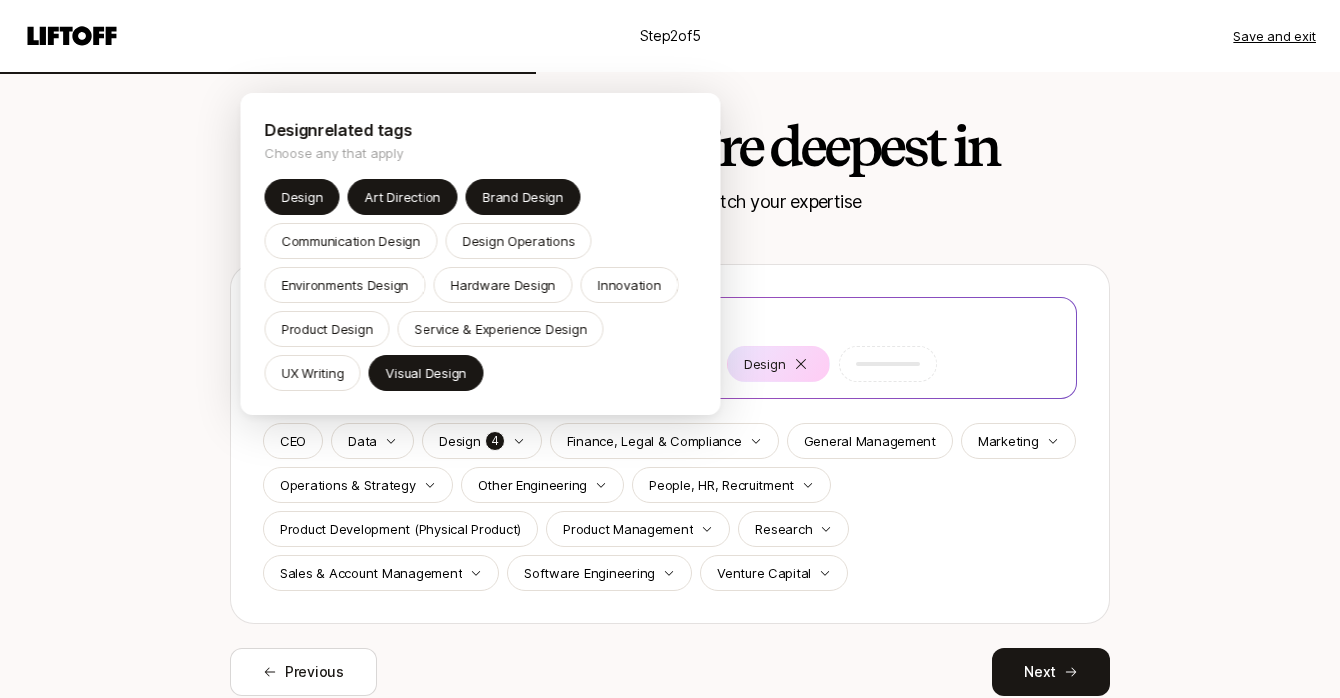 click on "Step  2  of  5 Save and exit Tell us what you’re deepest in You'll receive Searches that match your expertise Select up to  5  tags Brand Design Visual Design Art Direction Design CEO Data Design 4 Finance, Legal & Compliance General Management Marketing Operations & Strategy Other Engineering People, HR, Recruitment Product Development (Physical Product) Product Management Research Sales & Account Management Software Engineering Venture Capital Previous Next Design  related tags Choose any that apply Design Art Direction Brand Design Communication Design Design Operations Environments Design Hardware Design Innovation Product Design Service & Experience Design UX Writing Visual Design" at bounding box center (670, 329) 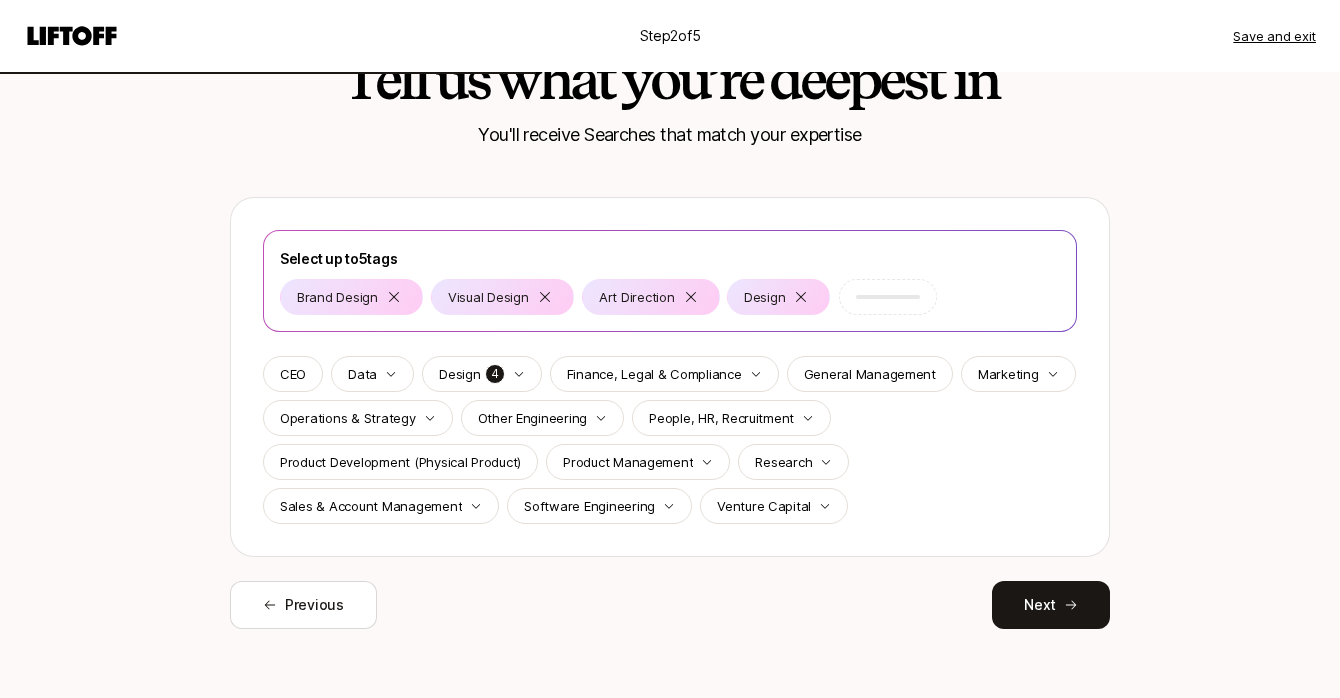 scroll, scrollTop: 94, scrollLeft: 0, axis: vertical 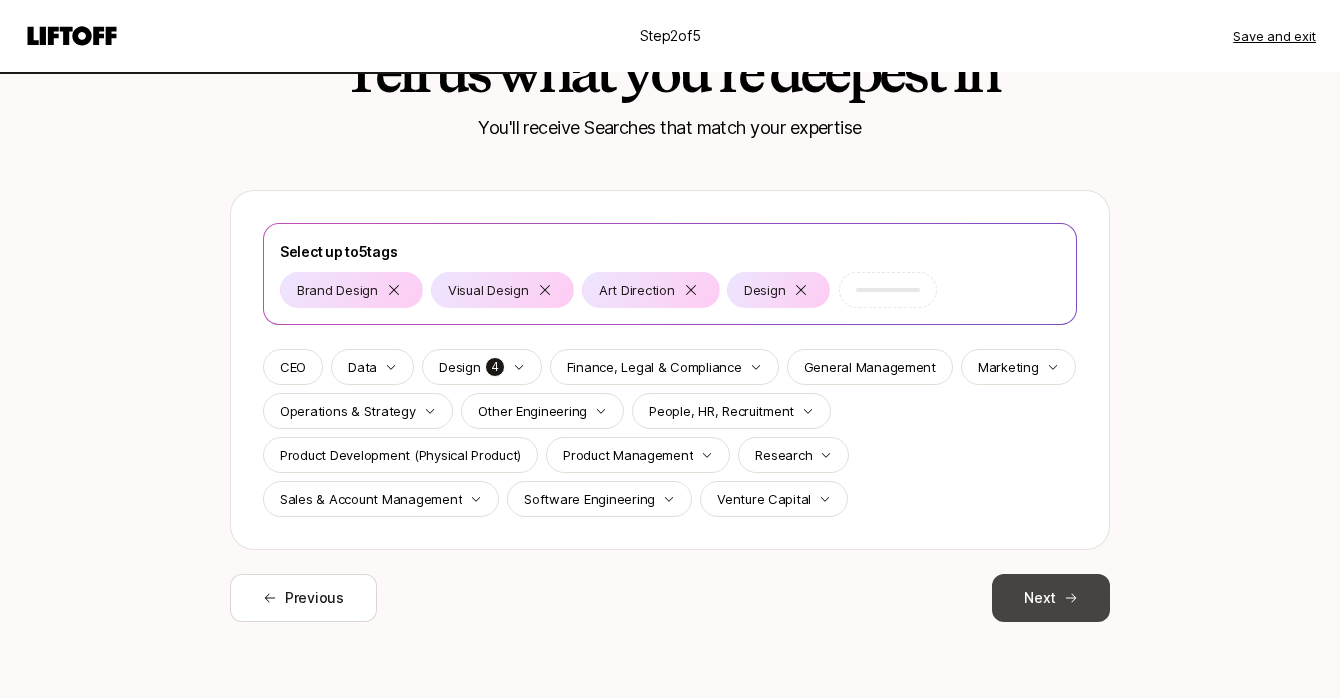 click on "Next" at bounding box center [1051, 598] 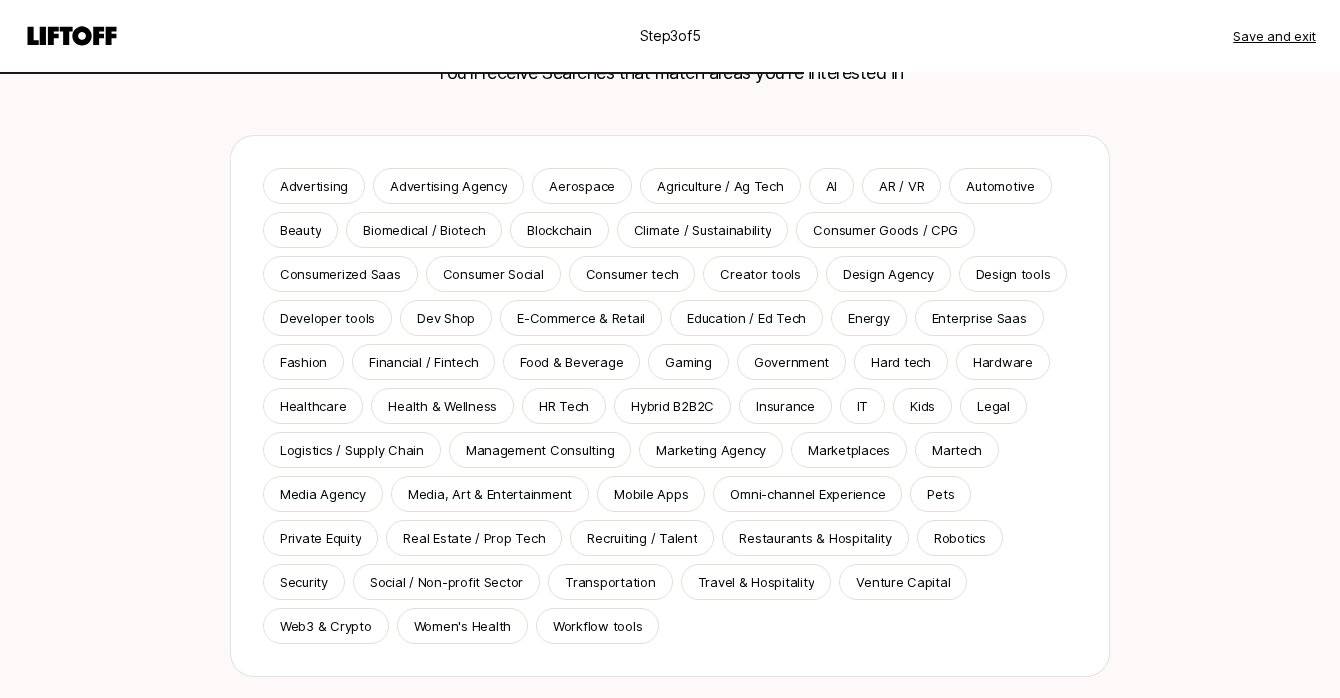 scroll, scrollTop: 153, scrollLeft: 0, axis: vertical 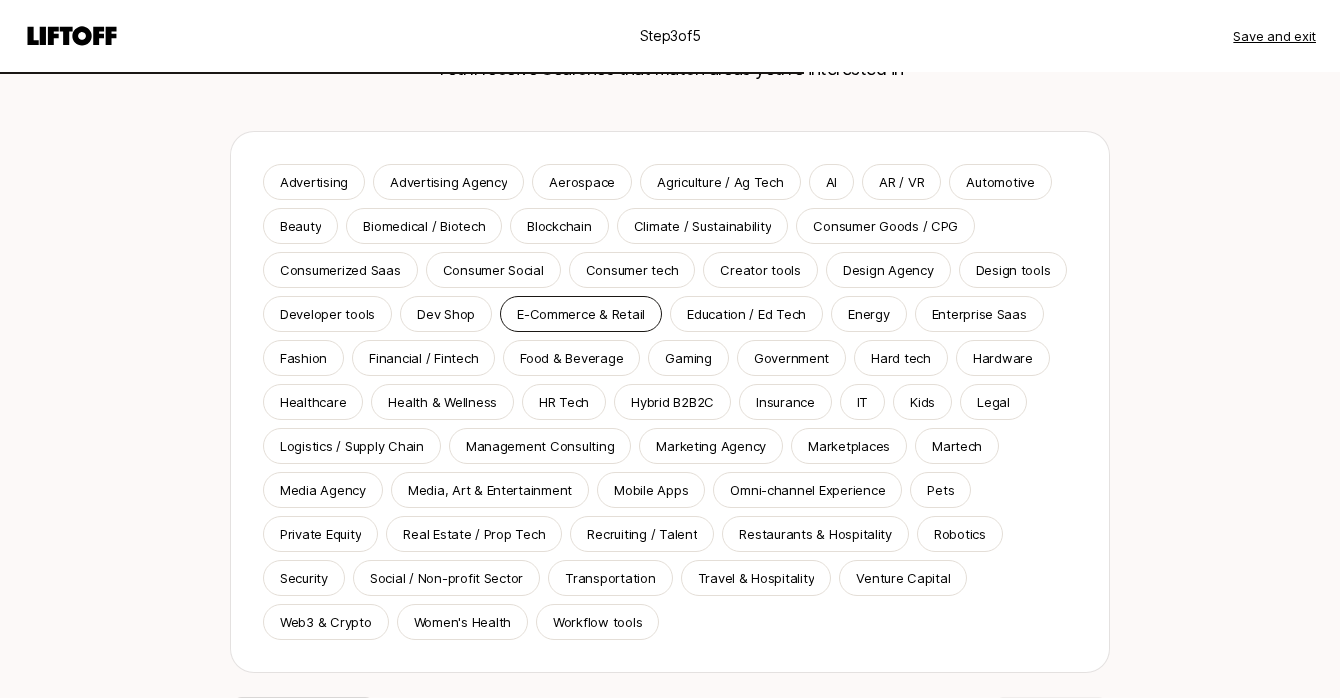 click on "E-Commerce & Retail" at bounding box center [581, 314] 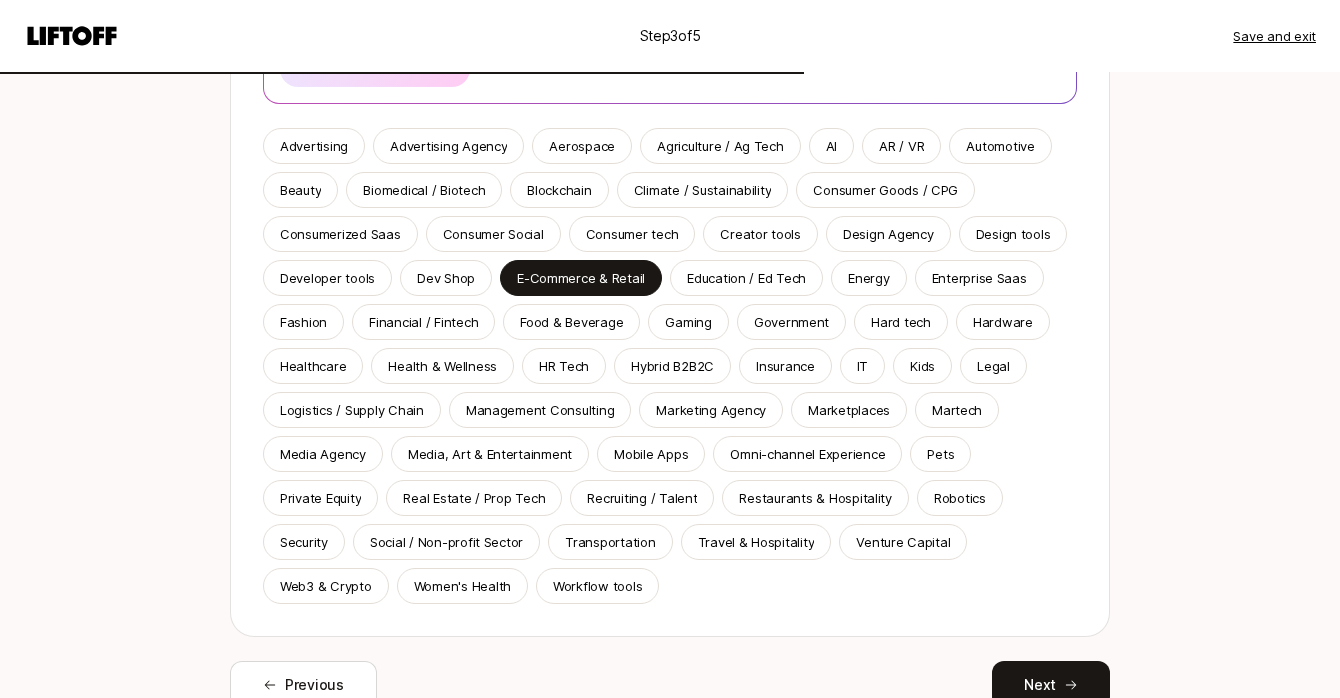 scroll, scrollTop: 368, scrollLeft: 0, axis: vertical 